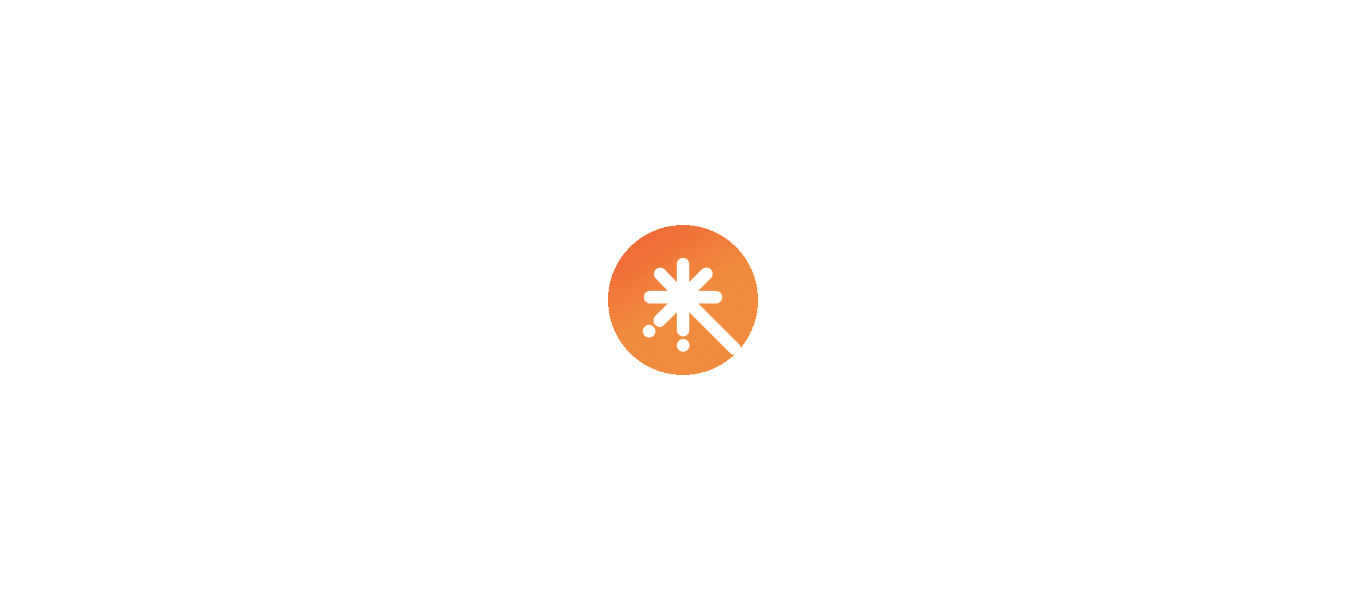 scroll, scrollTop: 0, scrollLeft: 0, axis: both 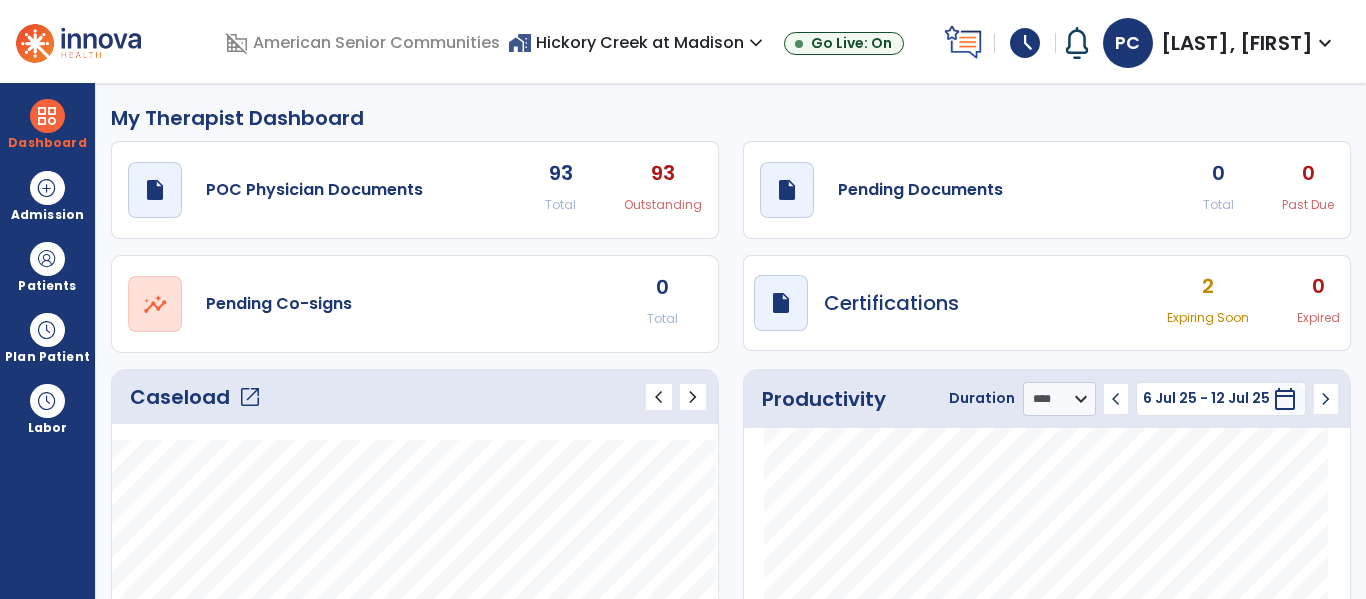 click on "home_work   Hickory Creek at Madison   expand_more" at bounding box center (638, 42) 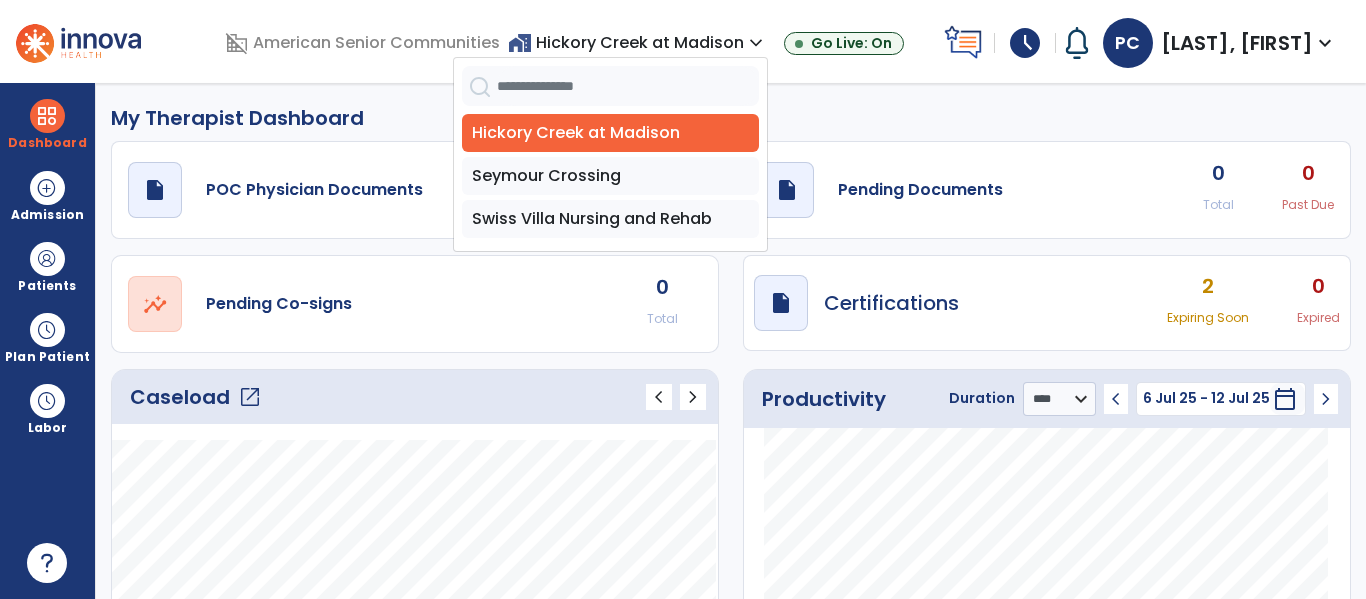 click on "home_work   Hickory Creek at Madison   expand_more" at bounding box center (638, 42) 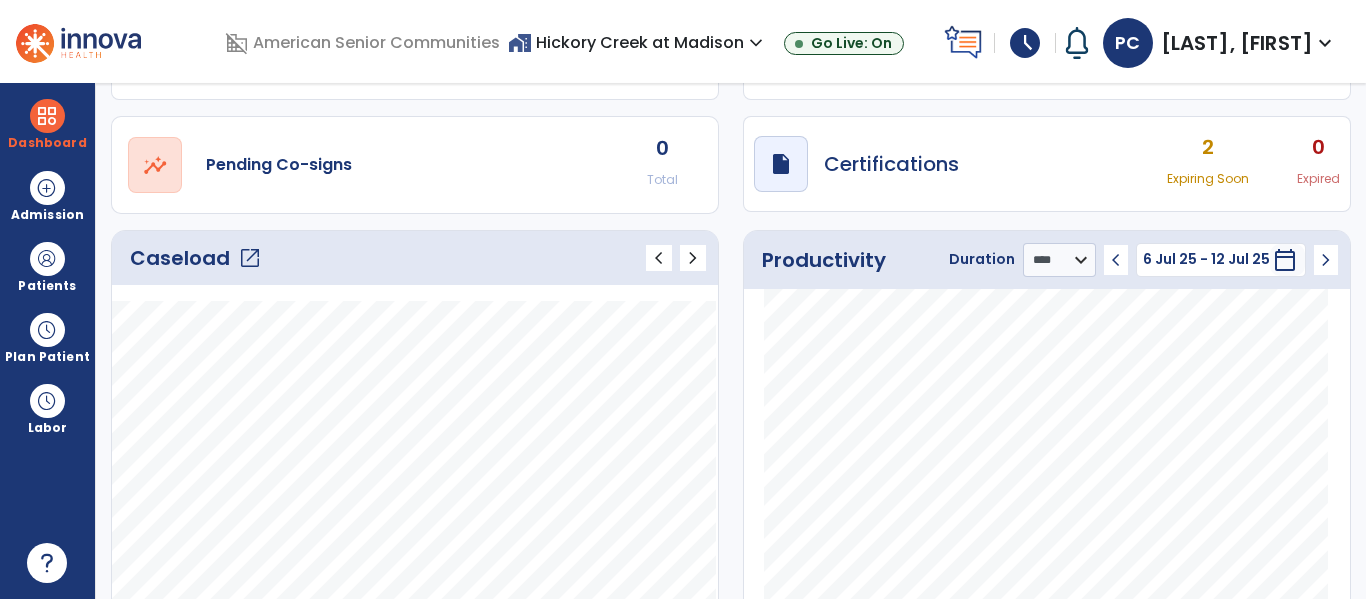 scroll, scrollTop: 141, scrollLeft: 0, axis: vertical 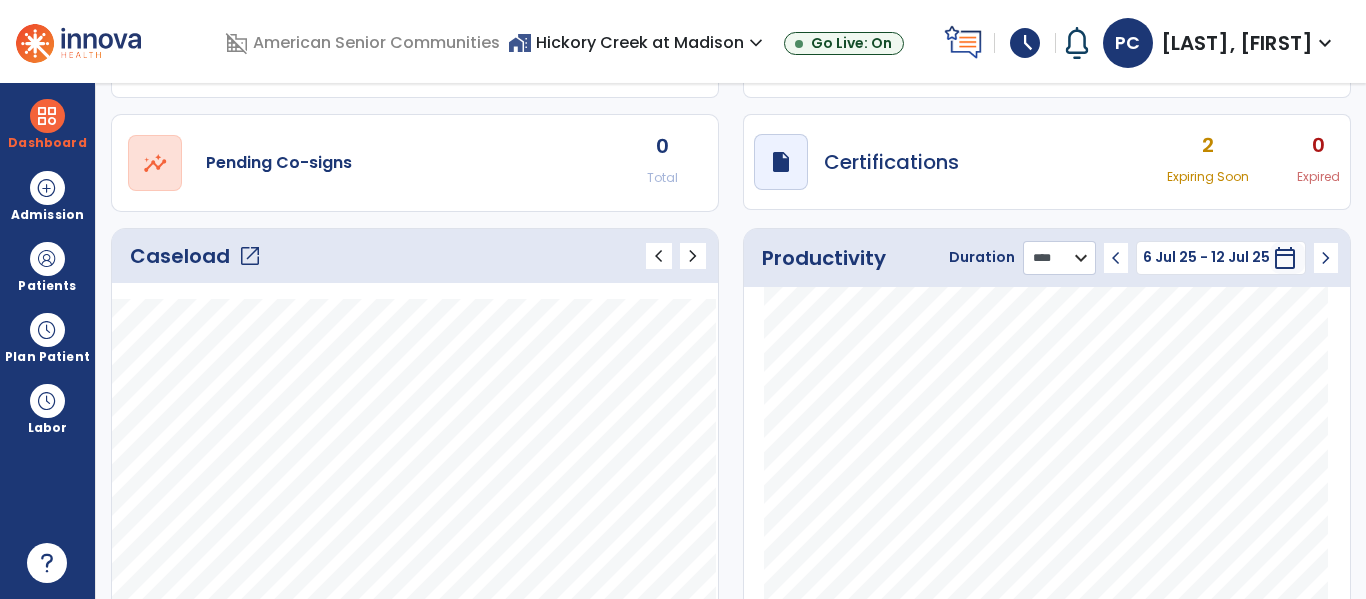 click on "******** **** ***" 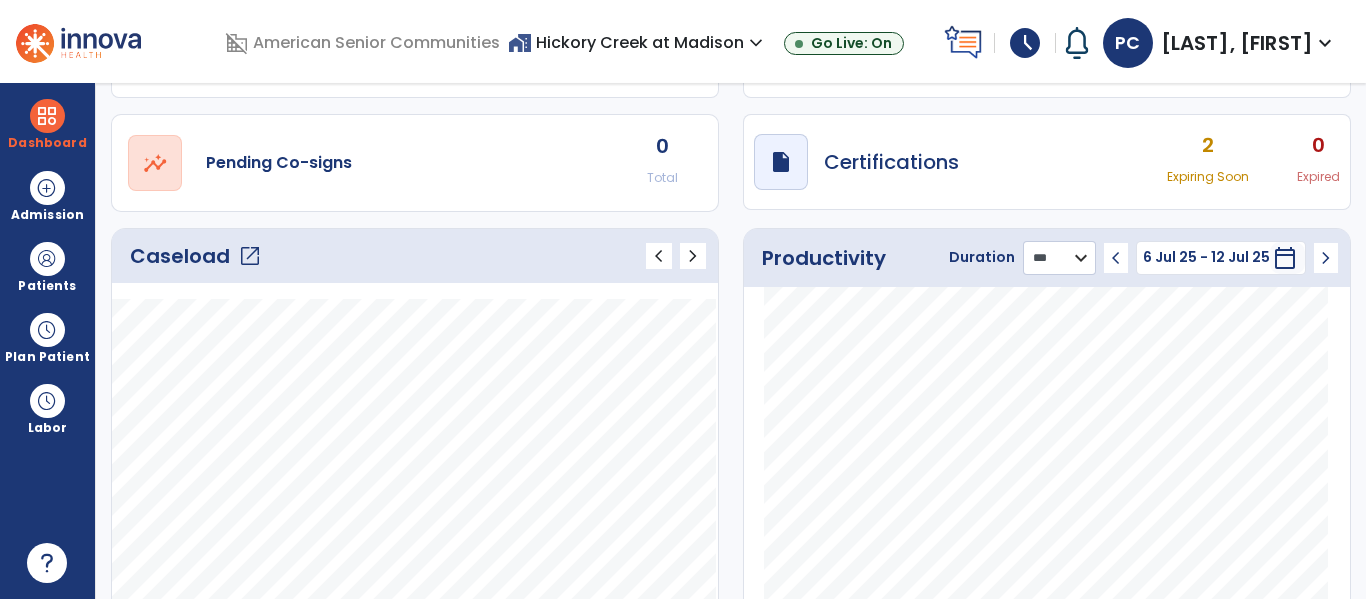 click on "******** **** ***" 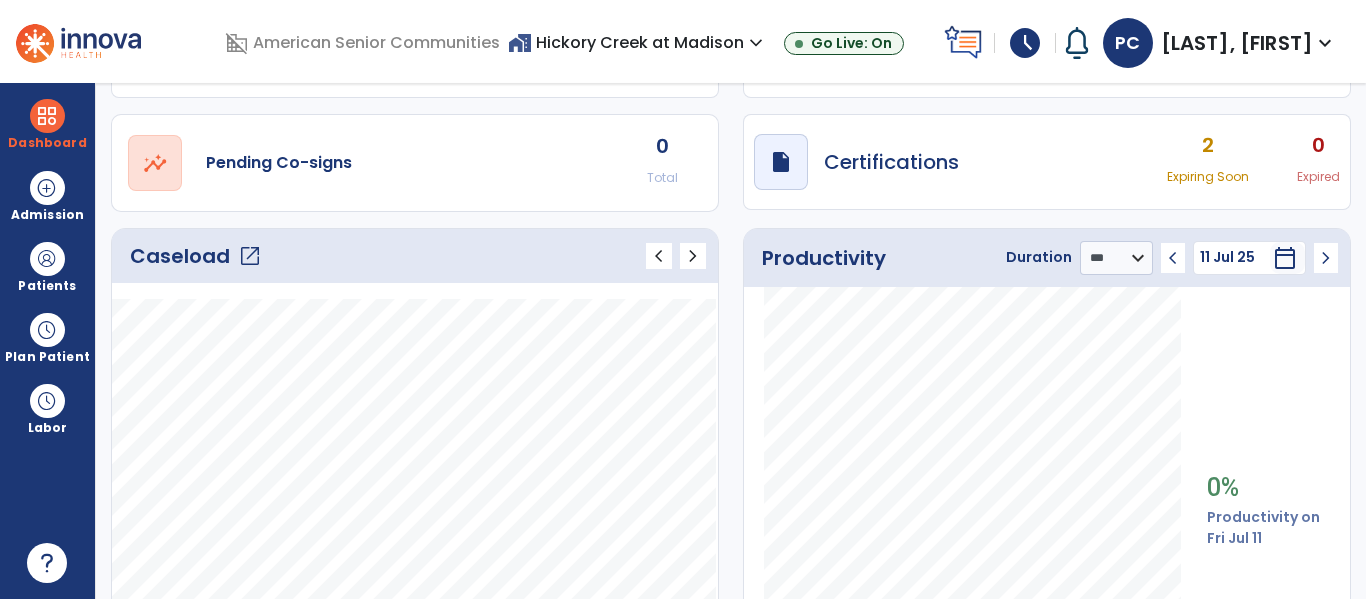 click on "chevron_left" 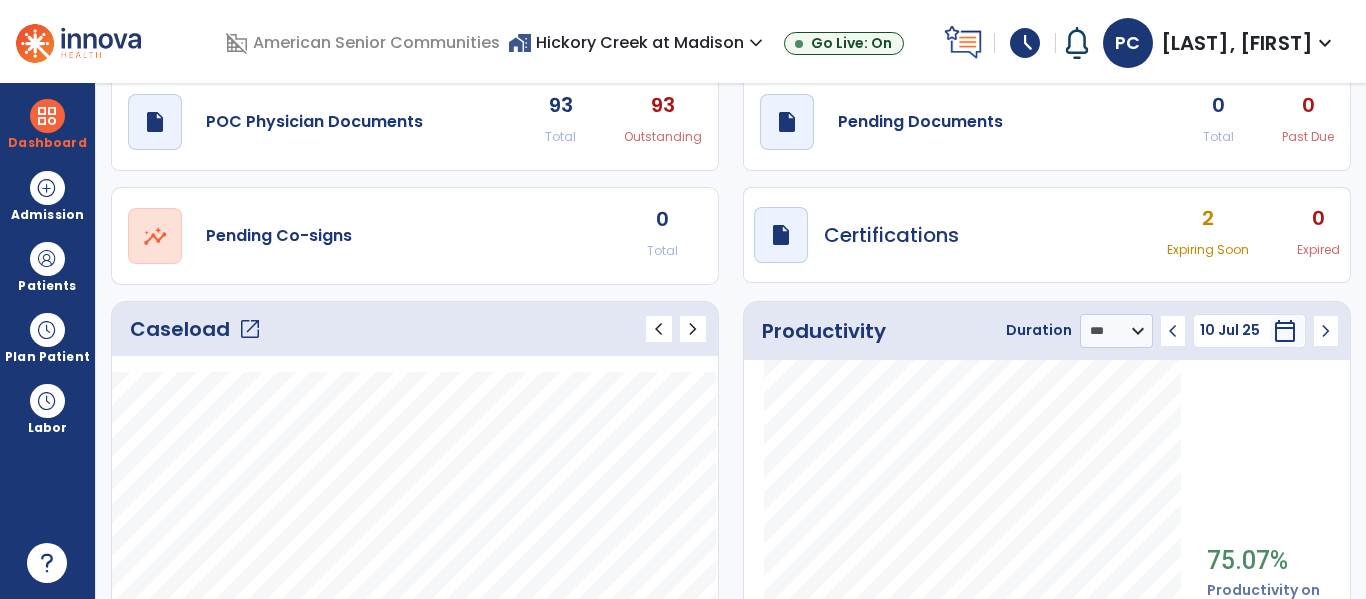 scroll, scrollTop: 64, scrollLeft: 0, axis: vertical 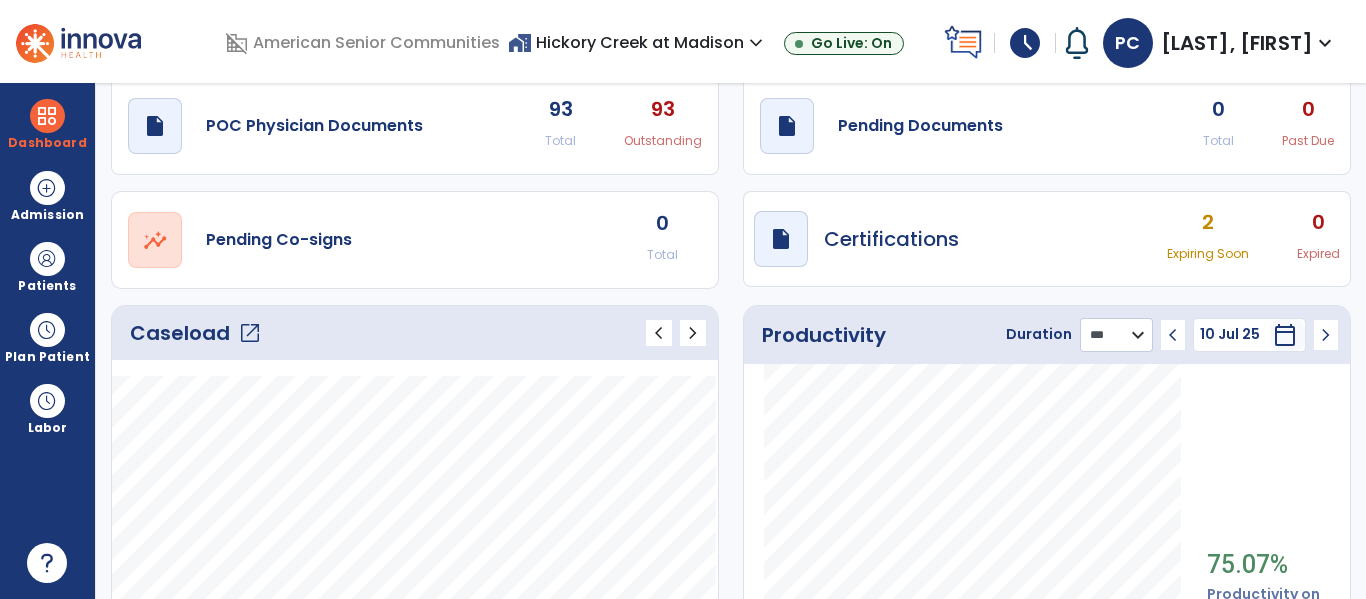 click on "******** **** ***" 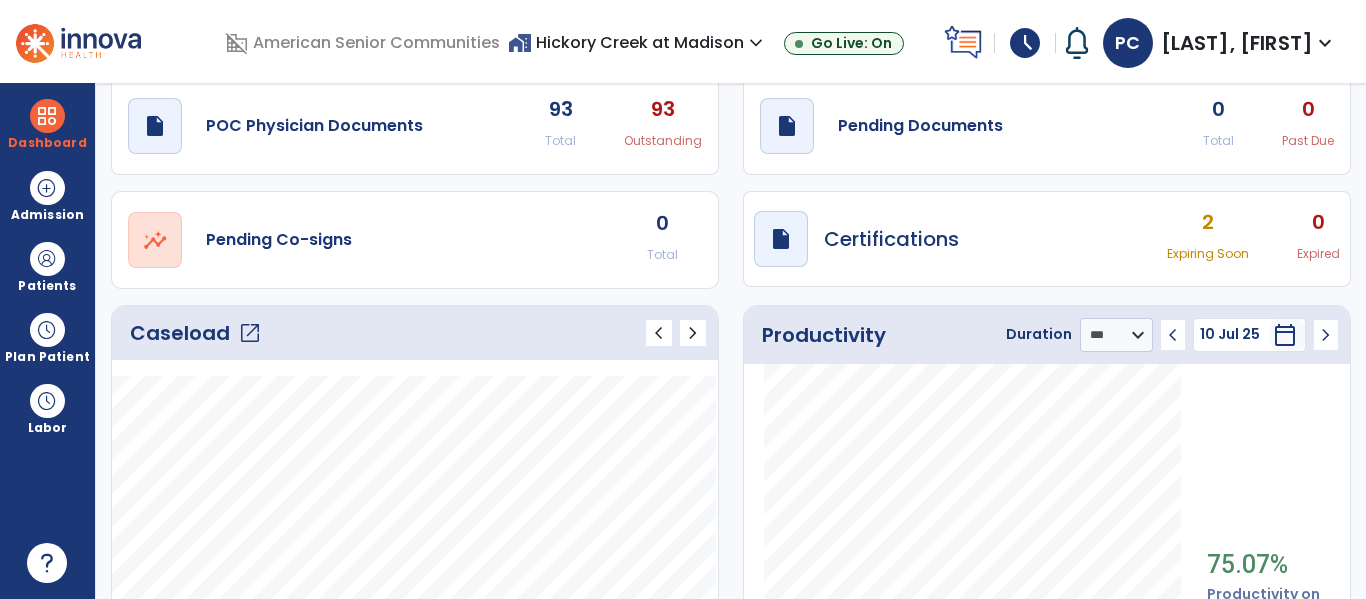 click on "75.07% Productivity on [DAY] [DATE]" 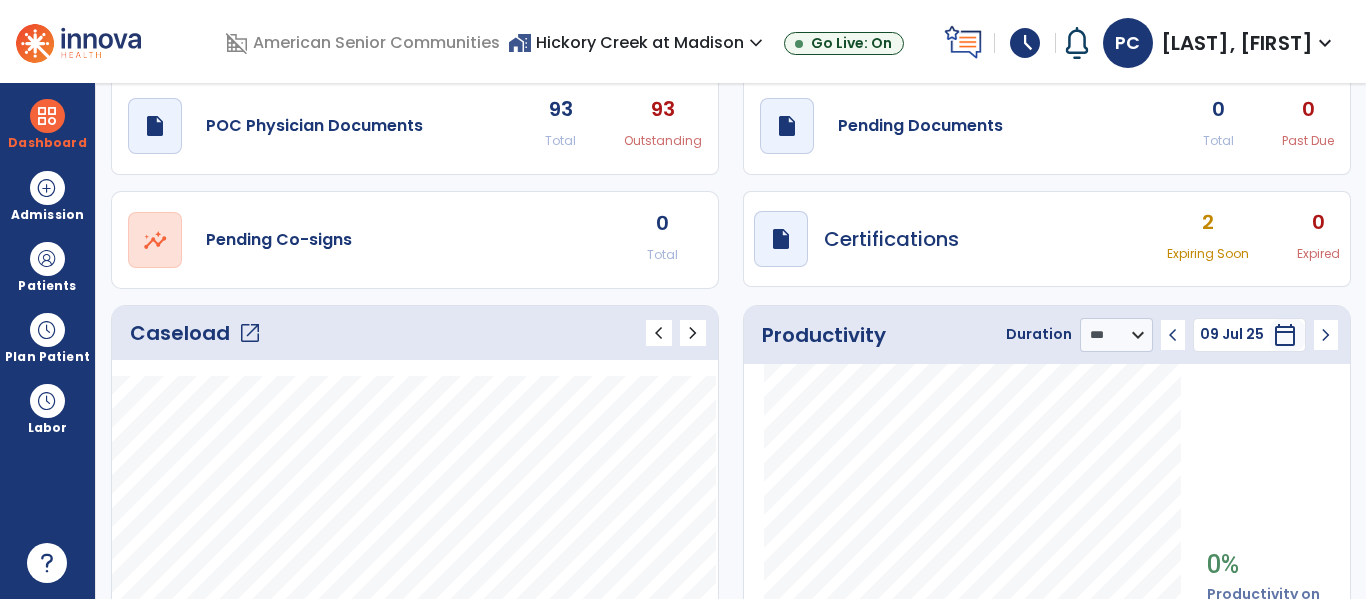 click on "chevron_left" 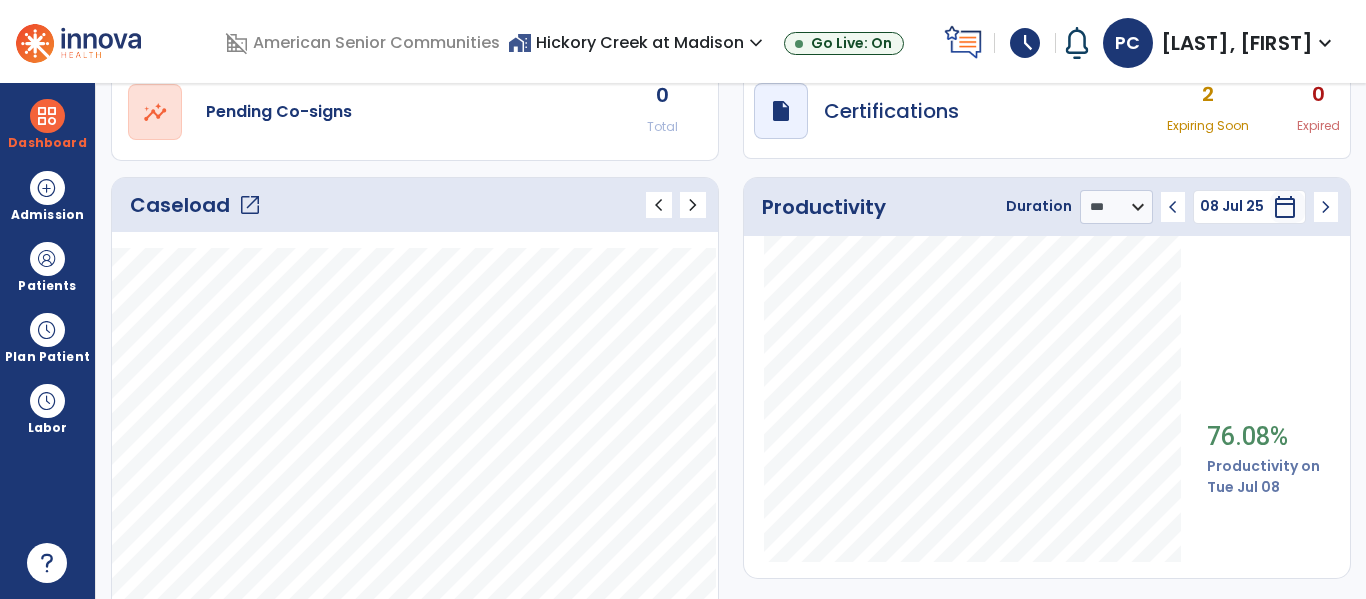 scroll, scrollTop: 196, scrollLeft: 0, axis: vertical 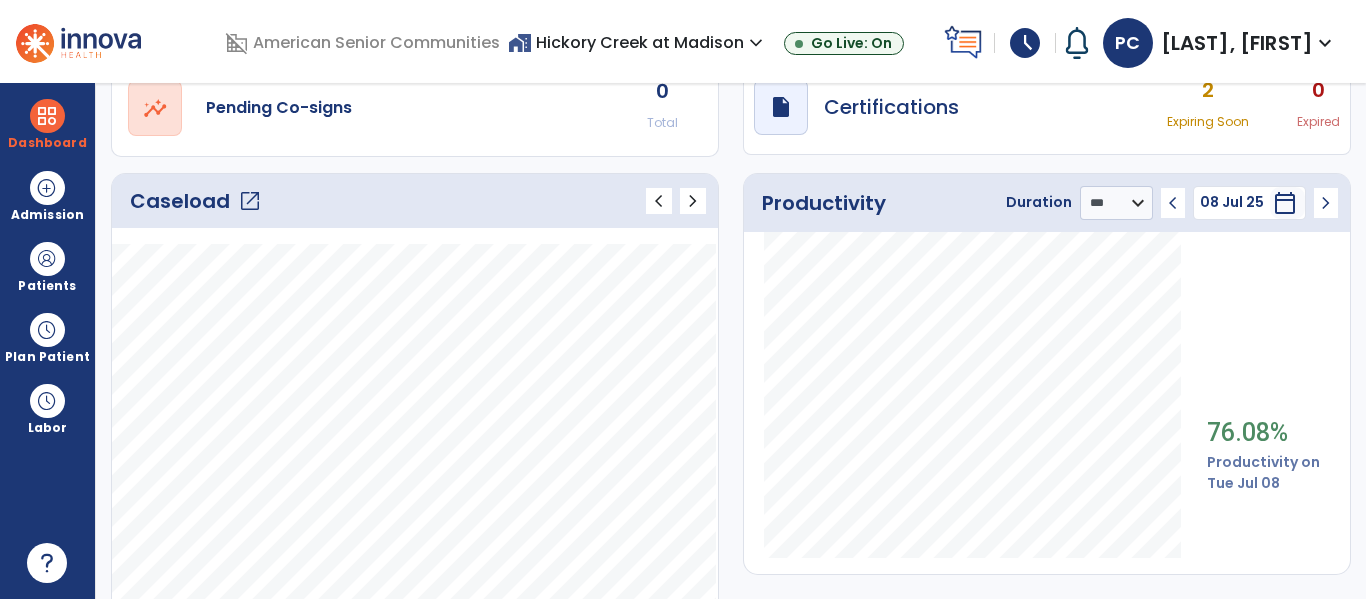 click on "chevron_left" 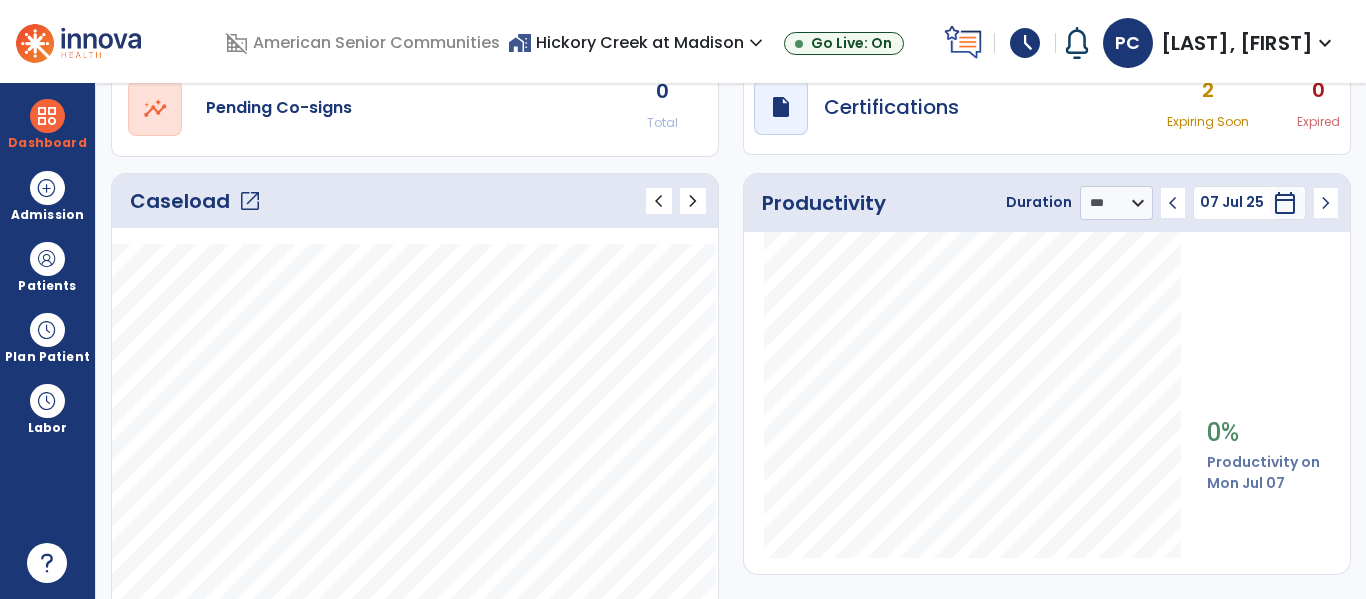click on "chevron_left" 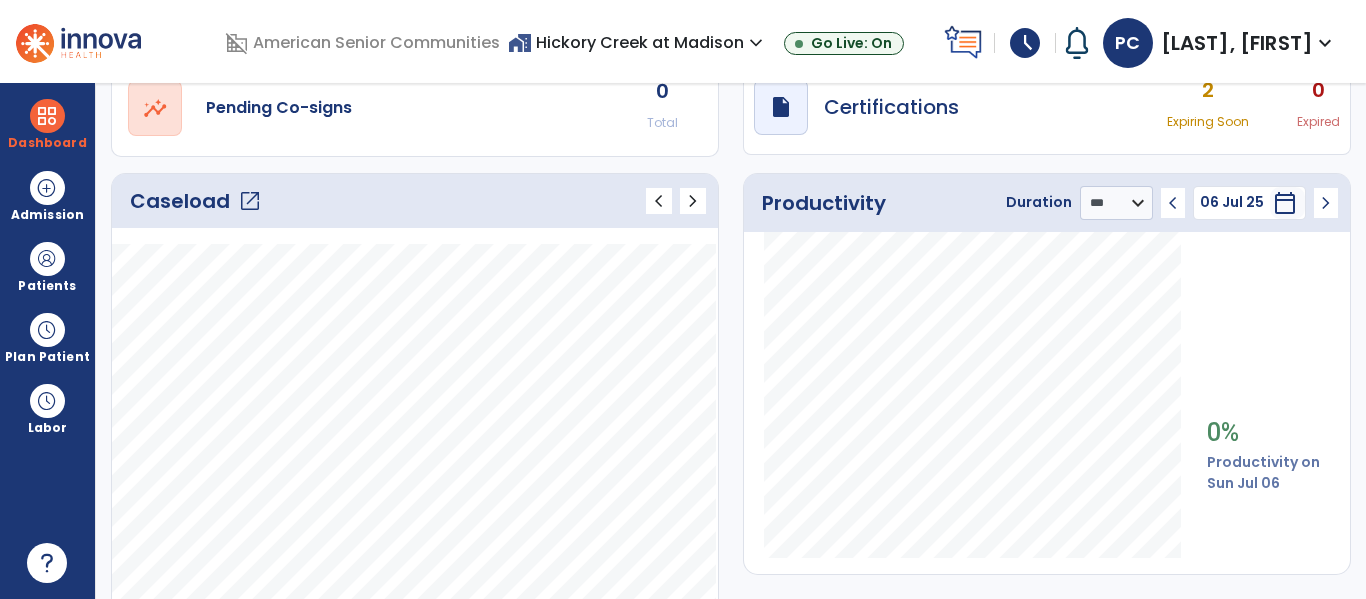 click on "chevron_left" 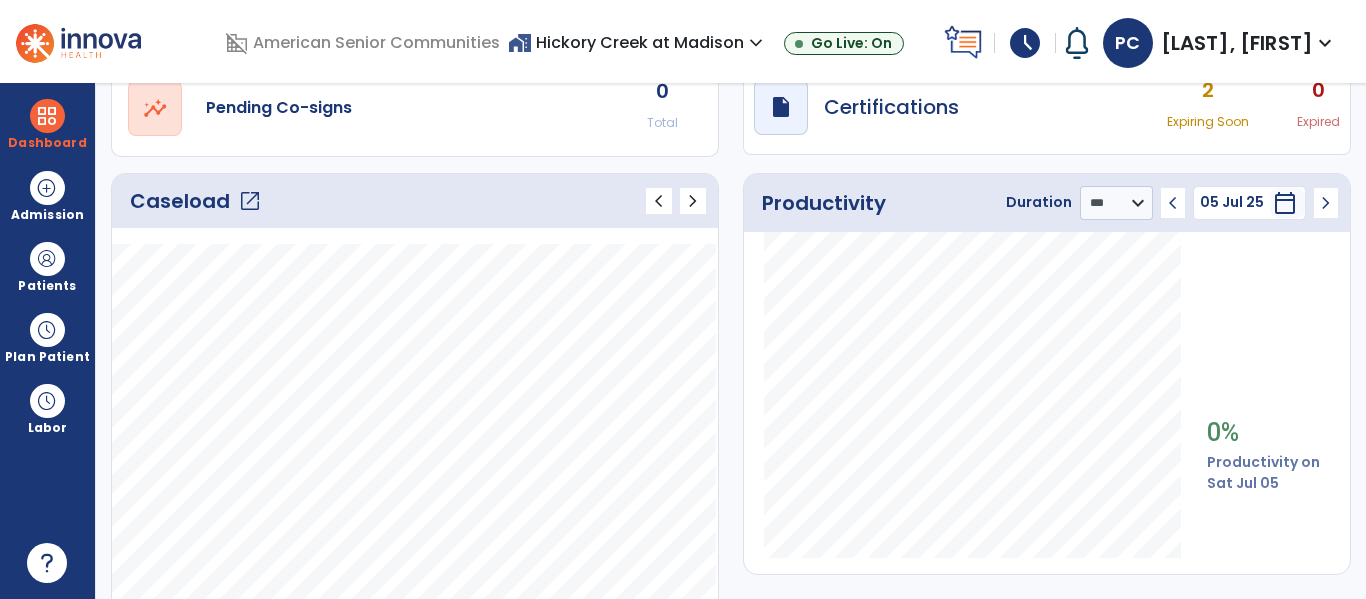 click on "chevron_left" 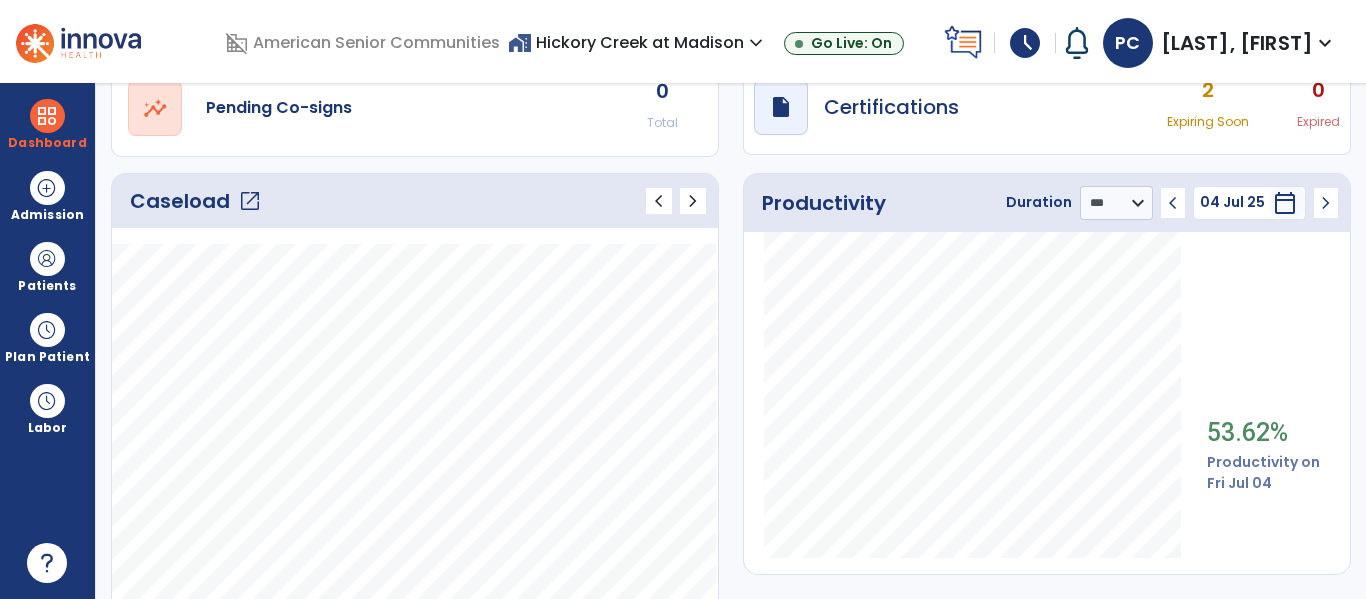 click on "chevron_left" 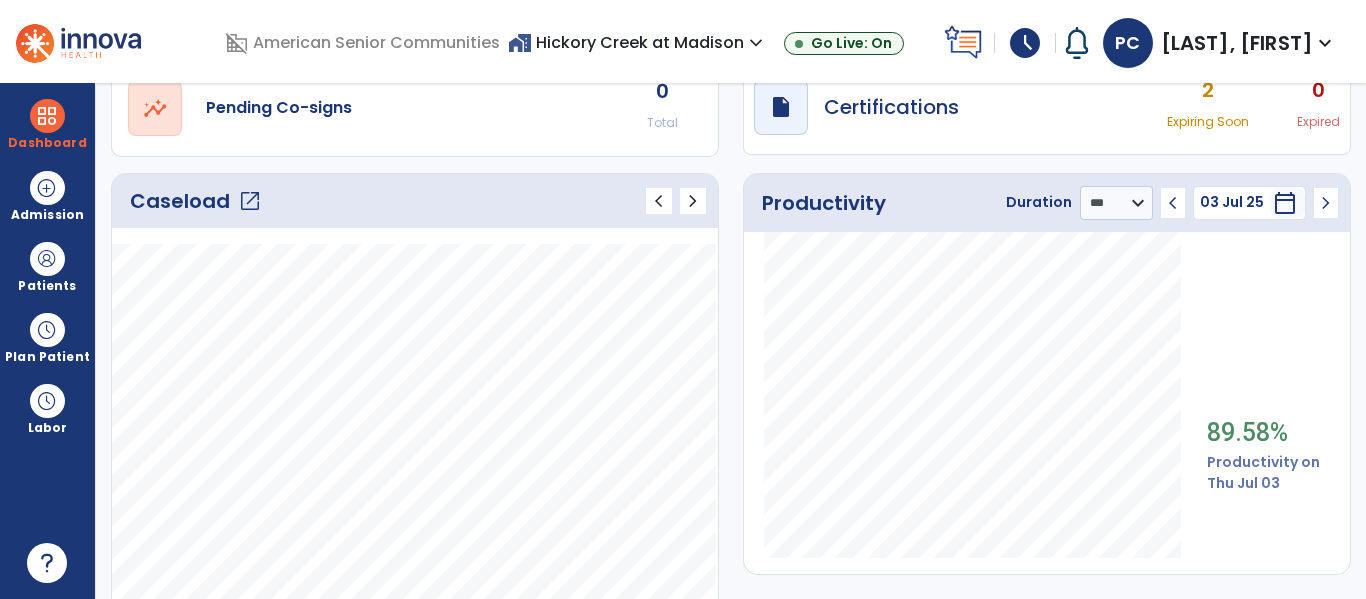 click on "chevron_left" 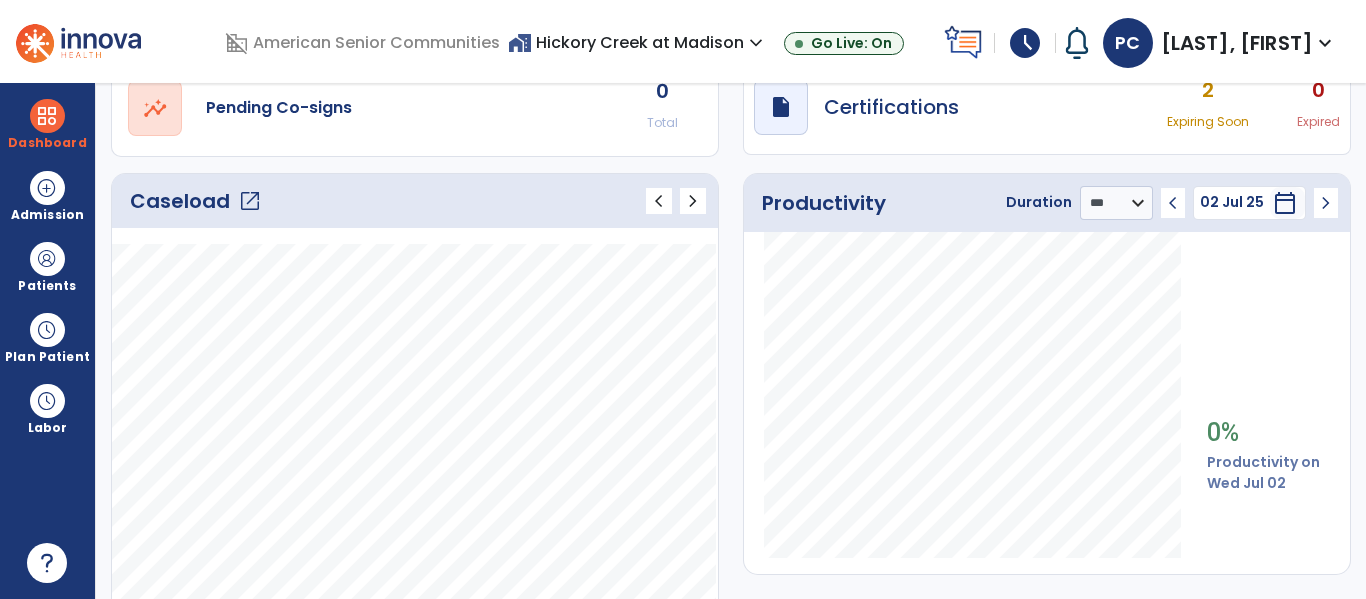 click on "chevron_left" 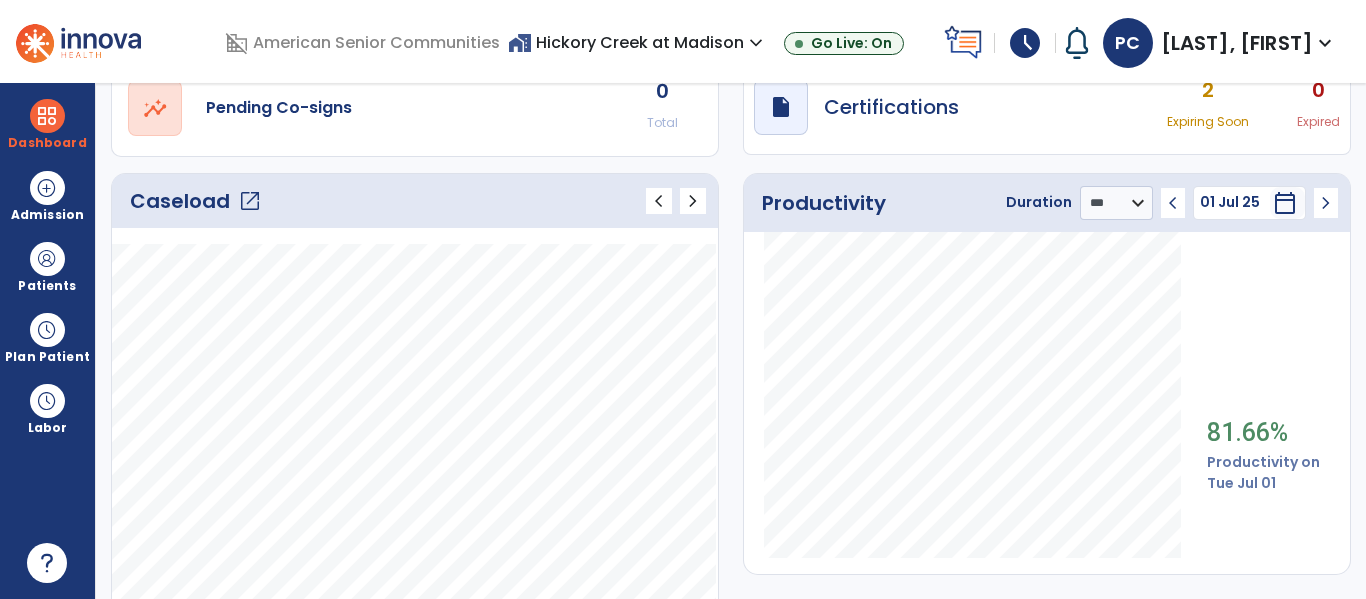 click on "chevron_left" 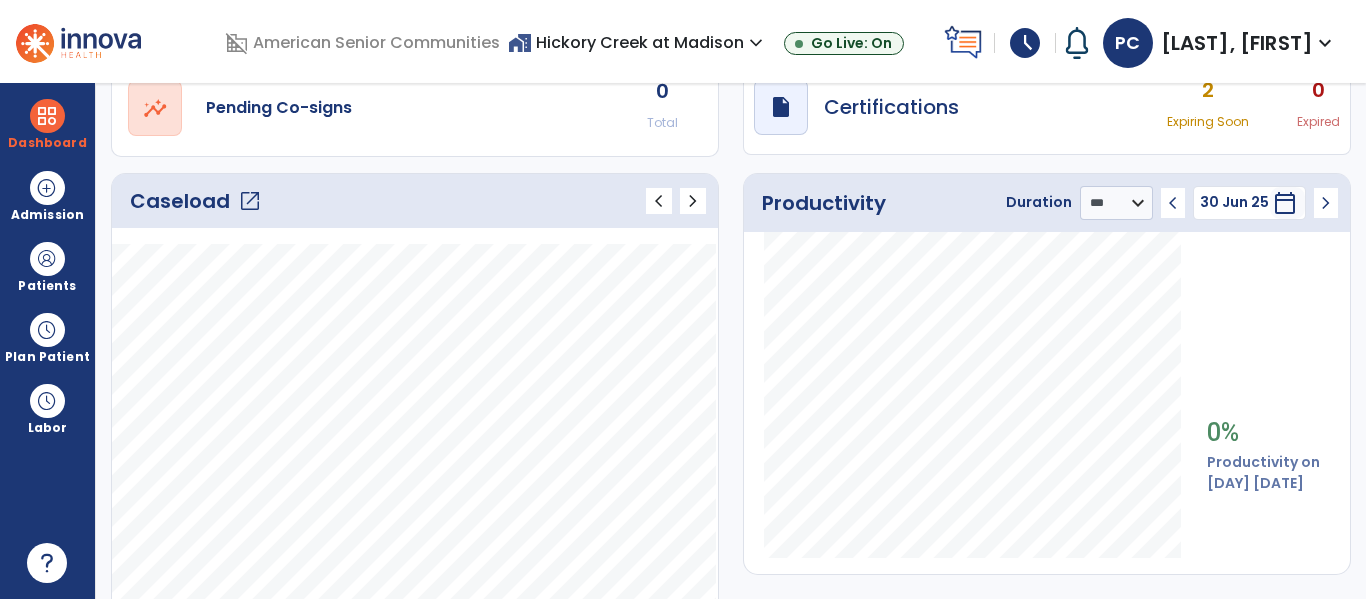 click on "chevron_left" 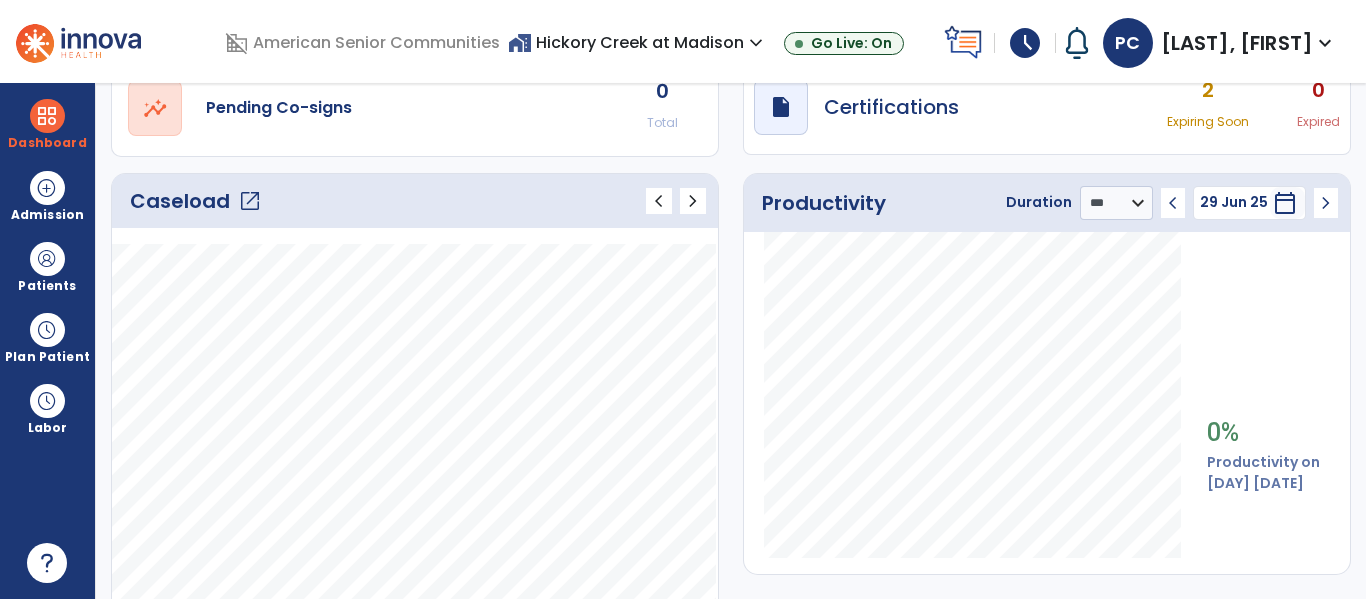 click on "chevron_left" 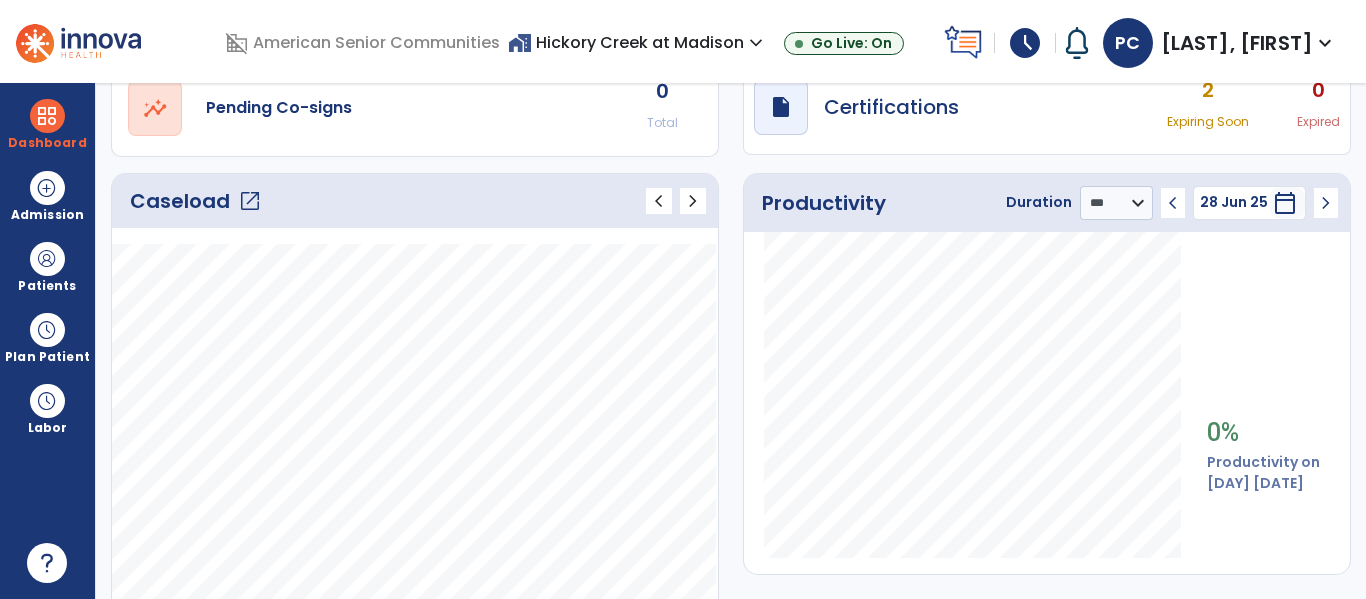 click on "chevron_left" 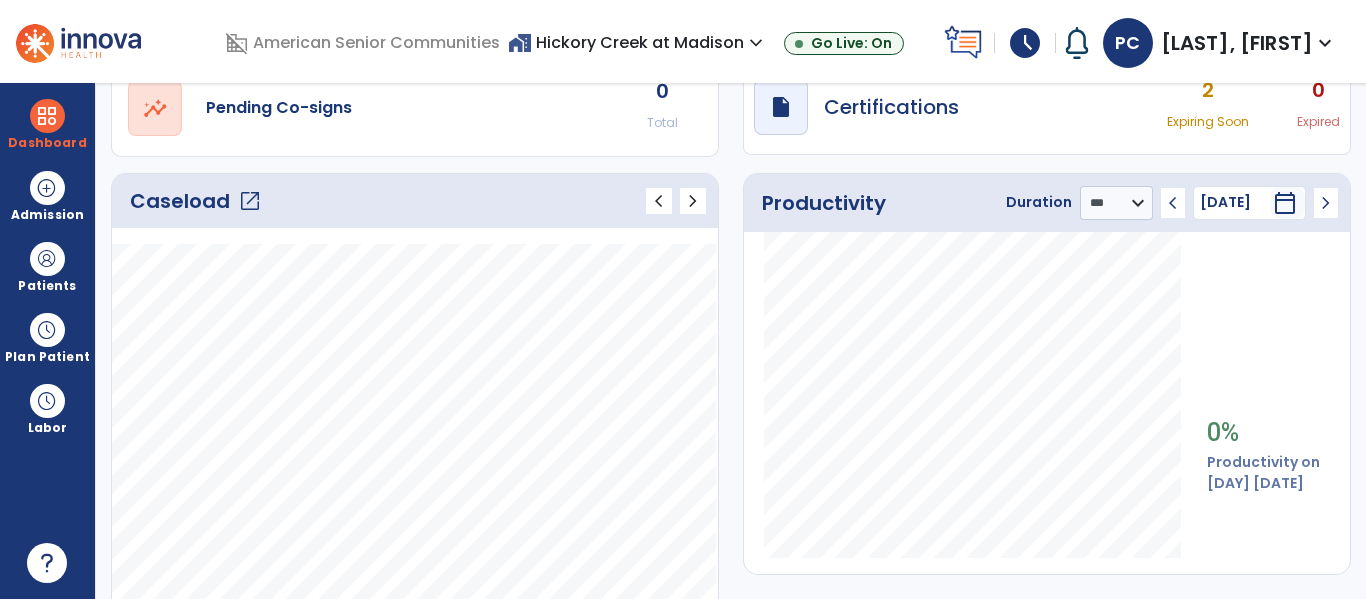 click on "chevron_left" 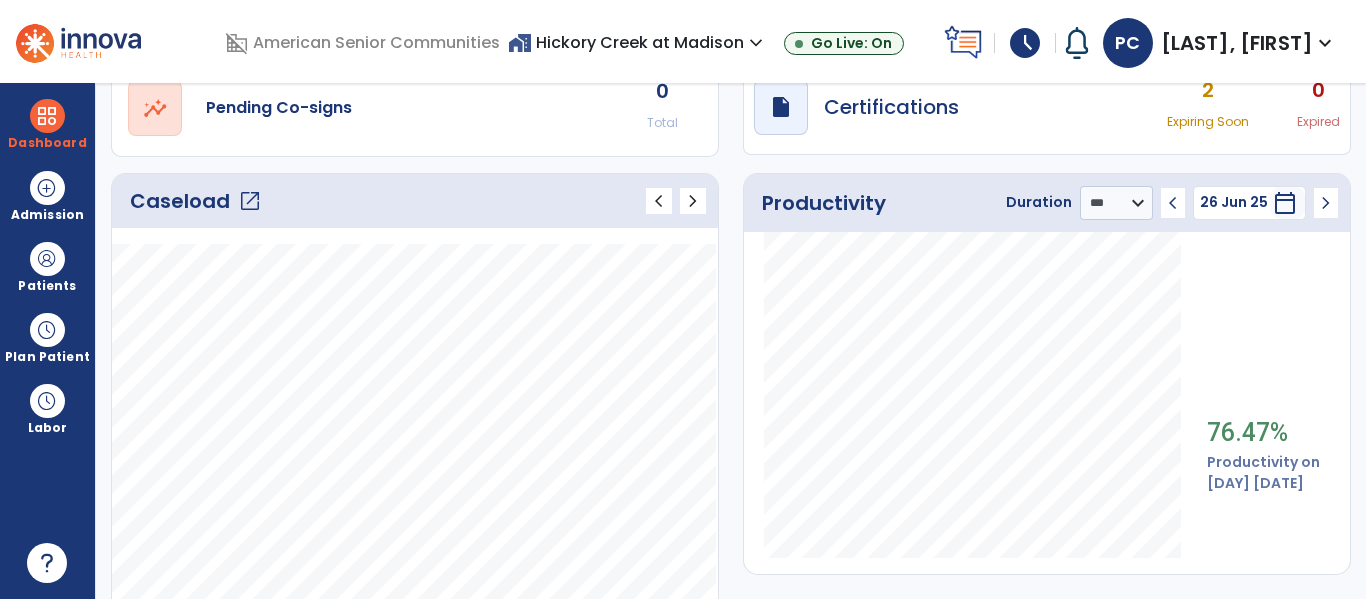 click on "chevron_left" 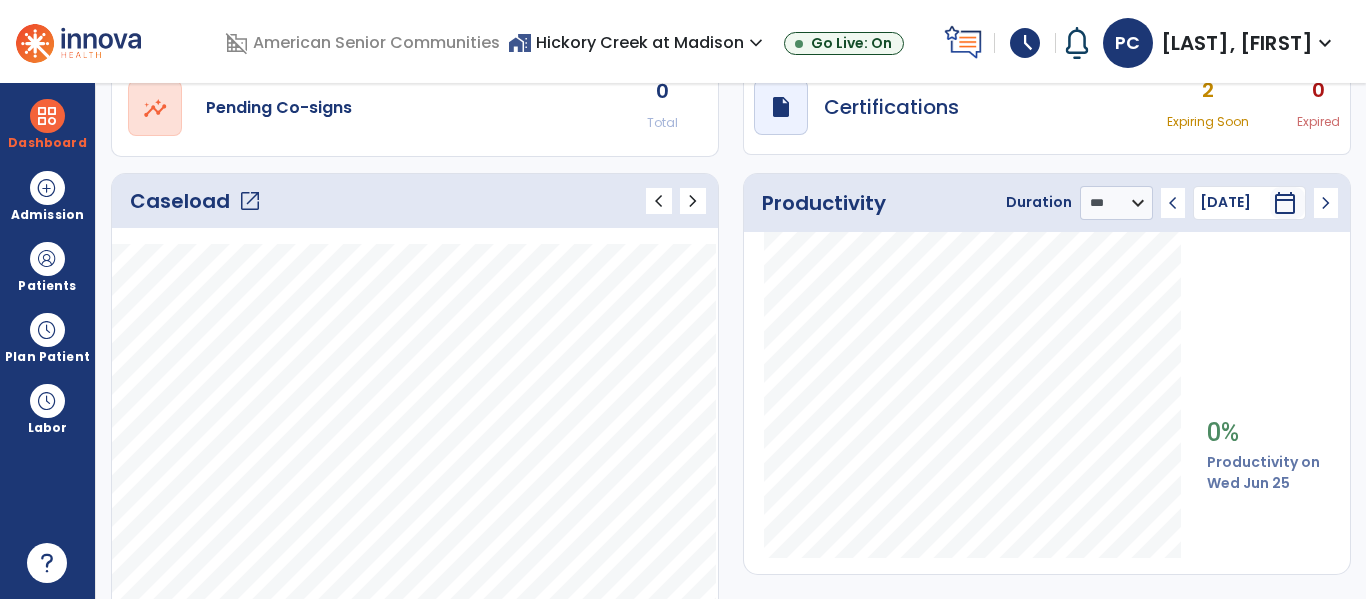 click on "chevron_left" 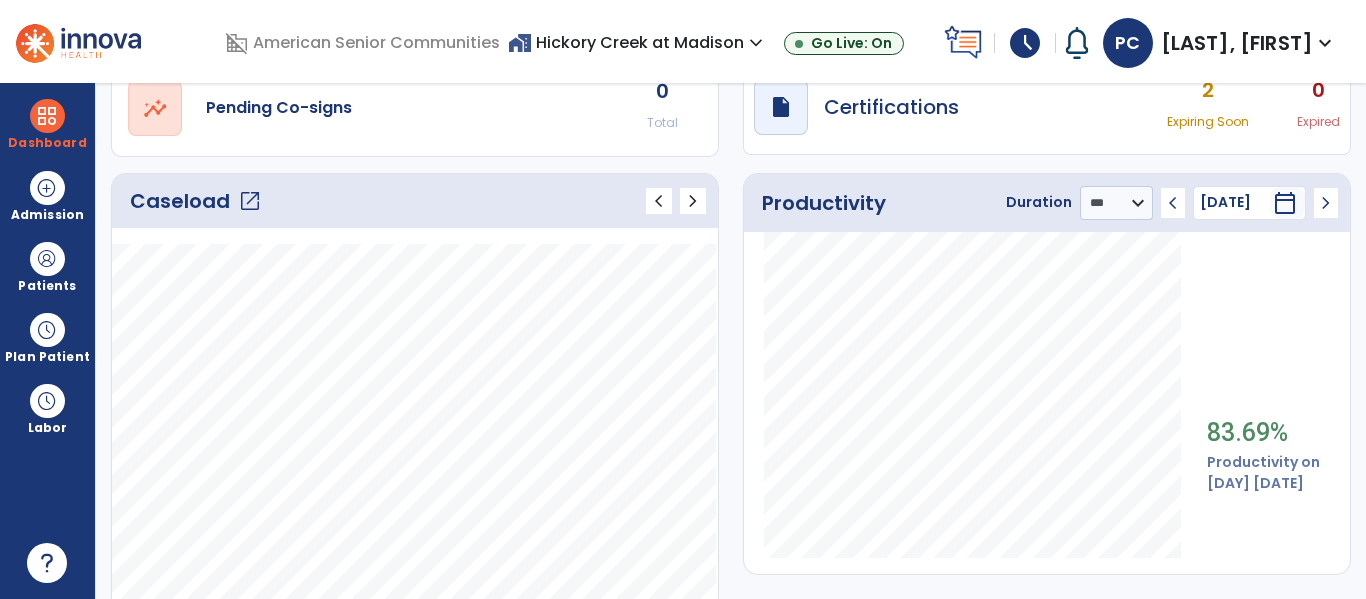 click on "chevron_left" 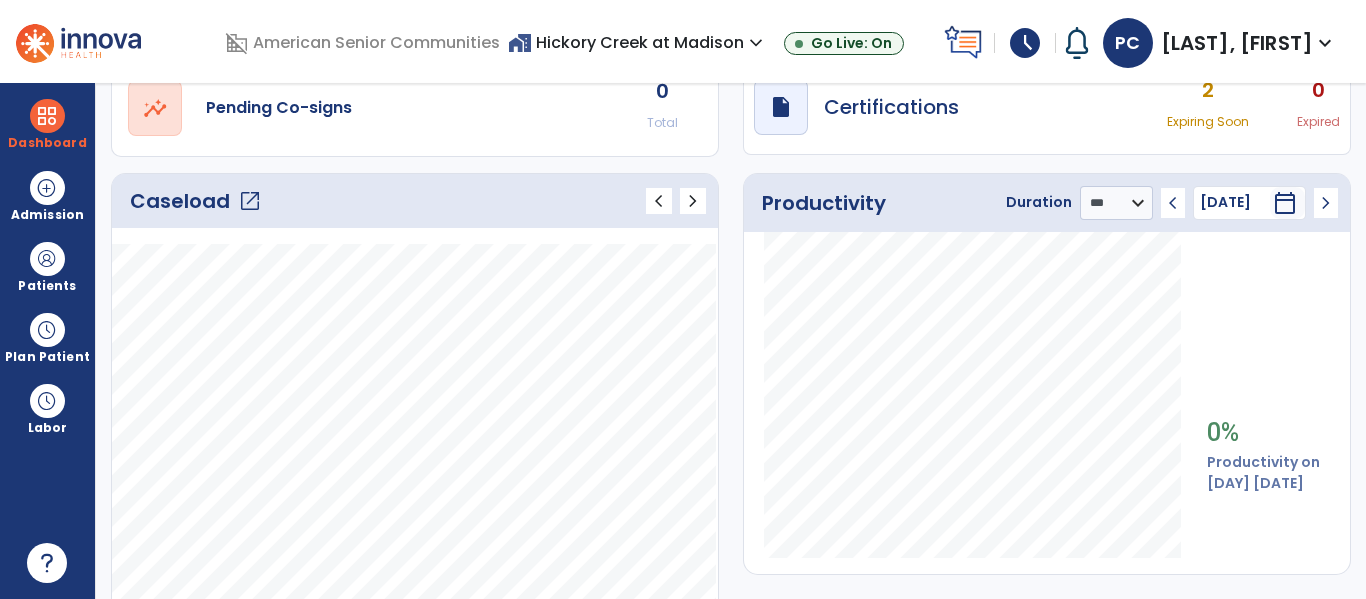 click on "chevron_left" 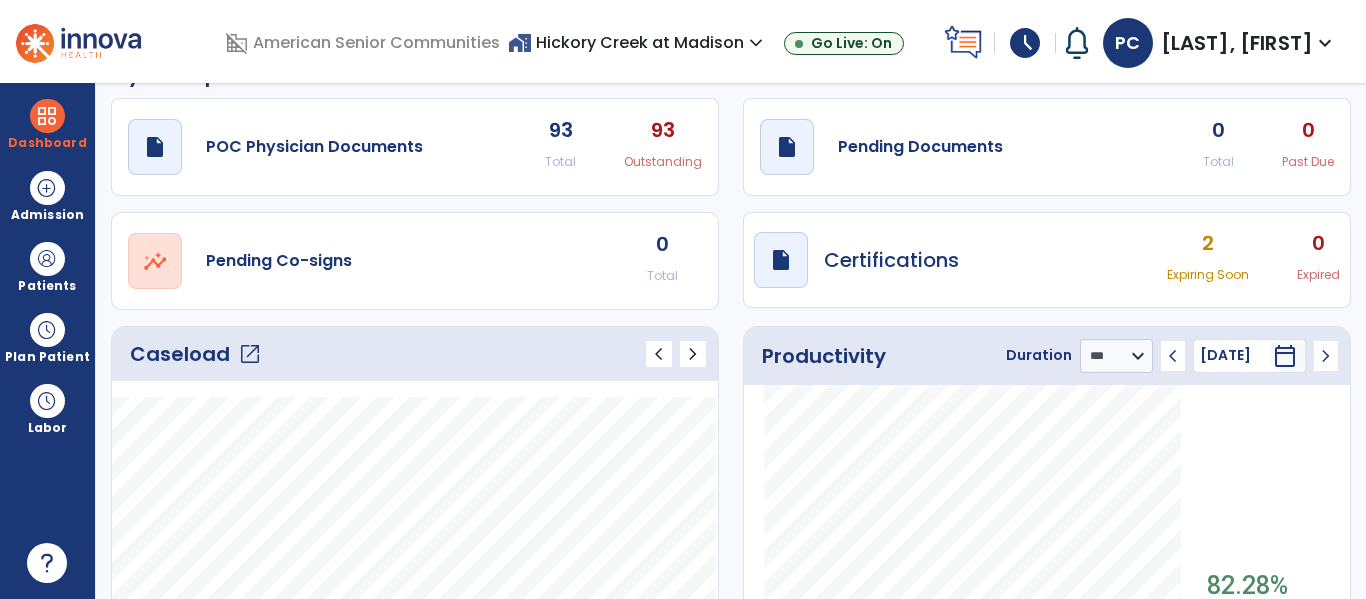 scroll, scrollTop: 0, scrollLeft: 0, axis: both 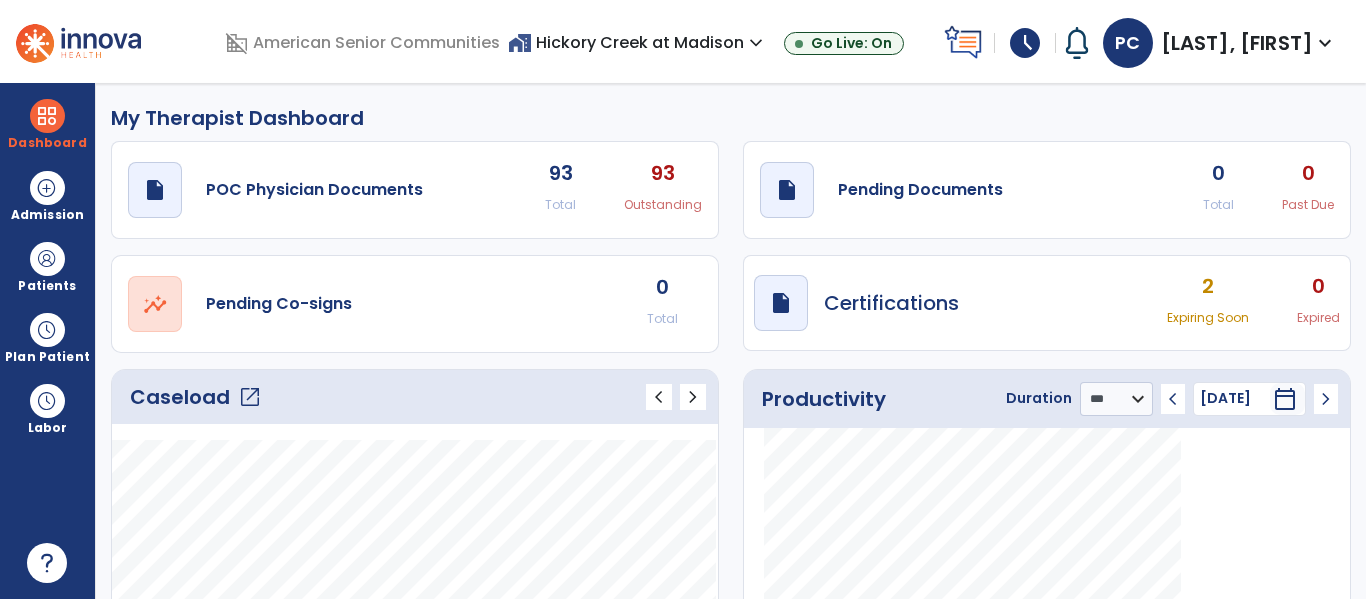 click on "home_work   Hickory Creek at Madison   expand_more" at bounding box center (638, 42) 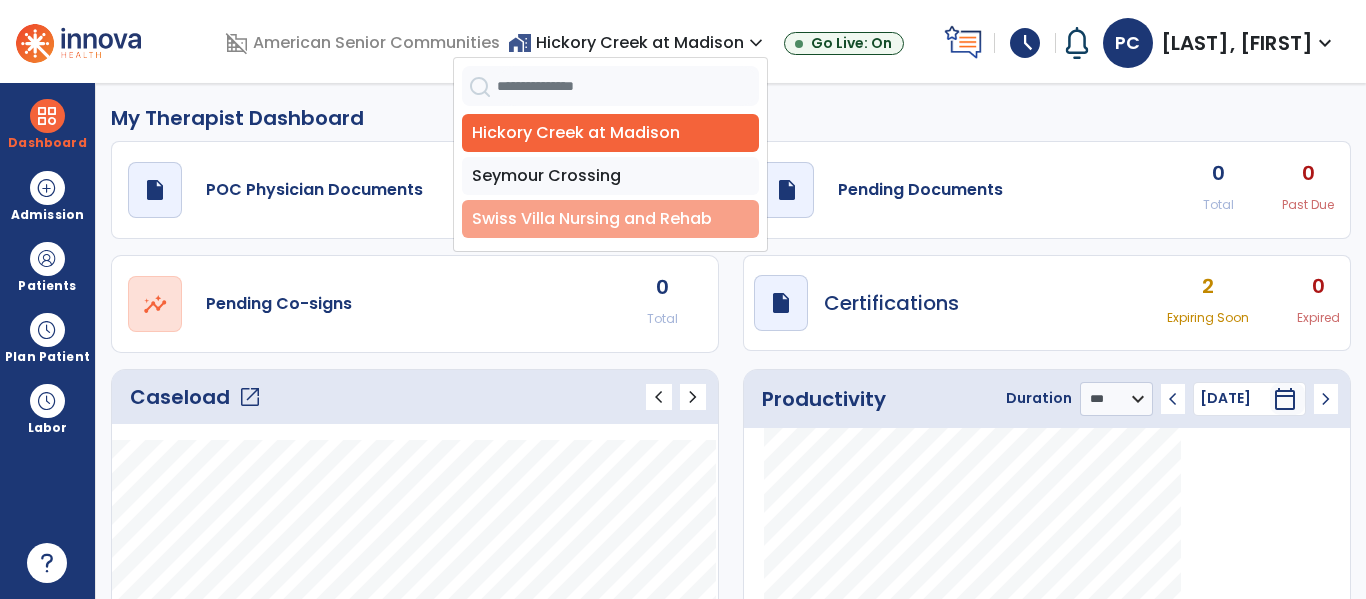 click on "Swiss Villa Nursing and Rehab" at bounding box center (610, 219) 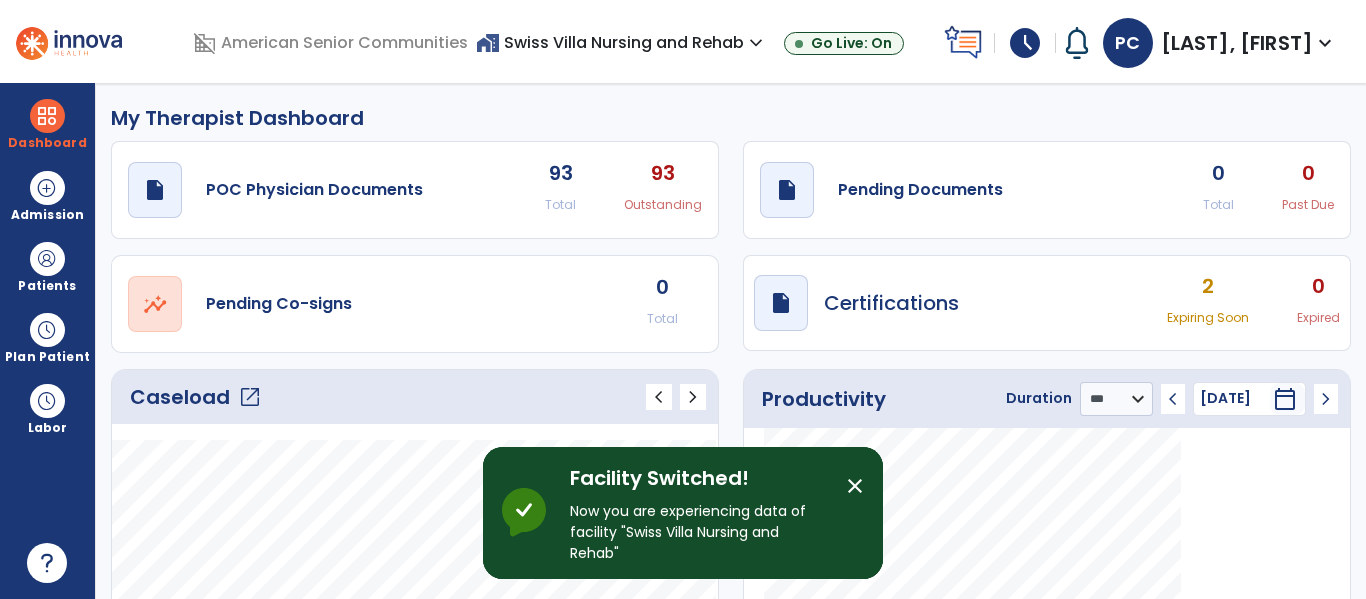 click on "home_work   Swiss Villa Nursing and Rehab   expand_more" at bounding box center [622, 42] 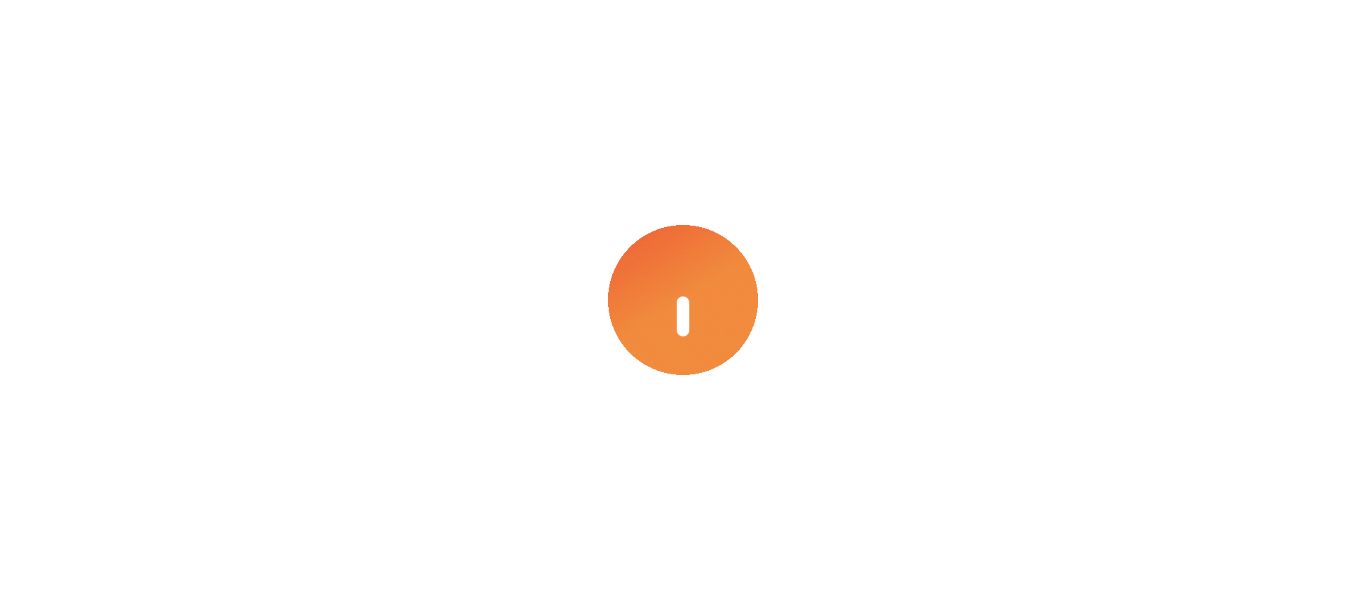 scroll, scrollTop: 0, scrollLeft: 0, axis: both 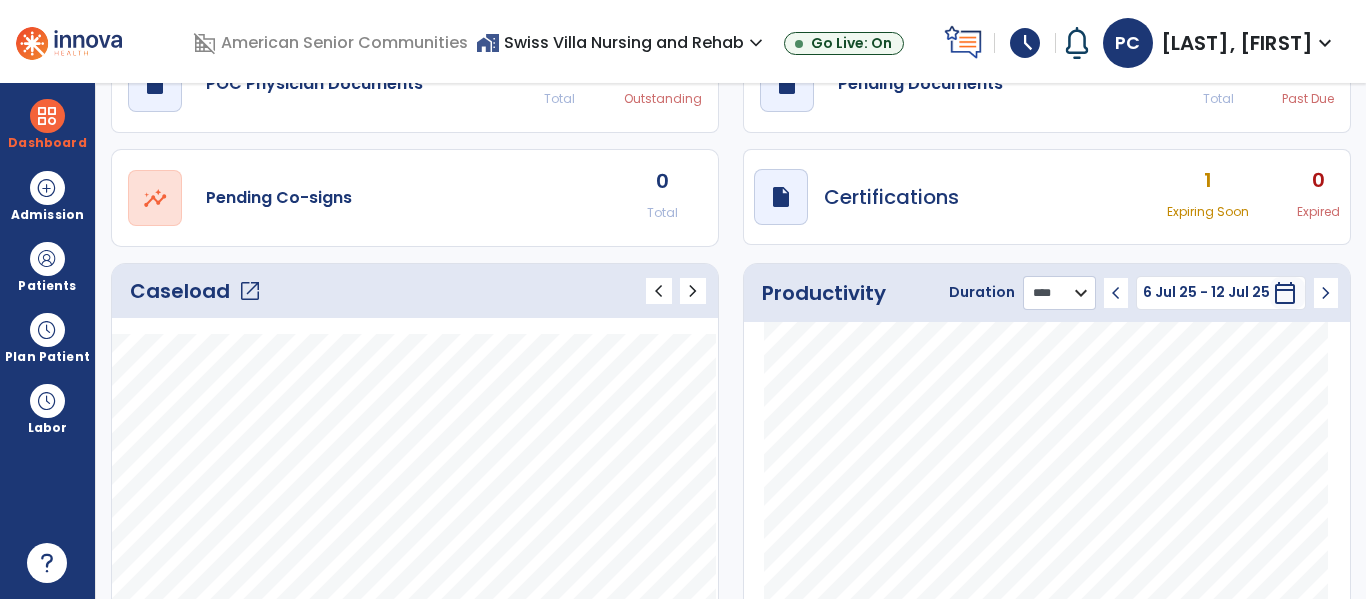 click on "******** **** ***" 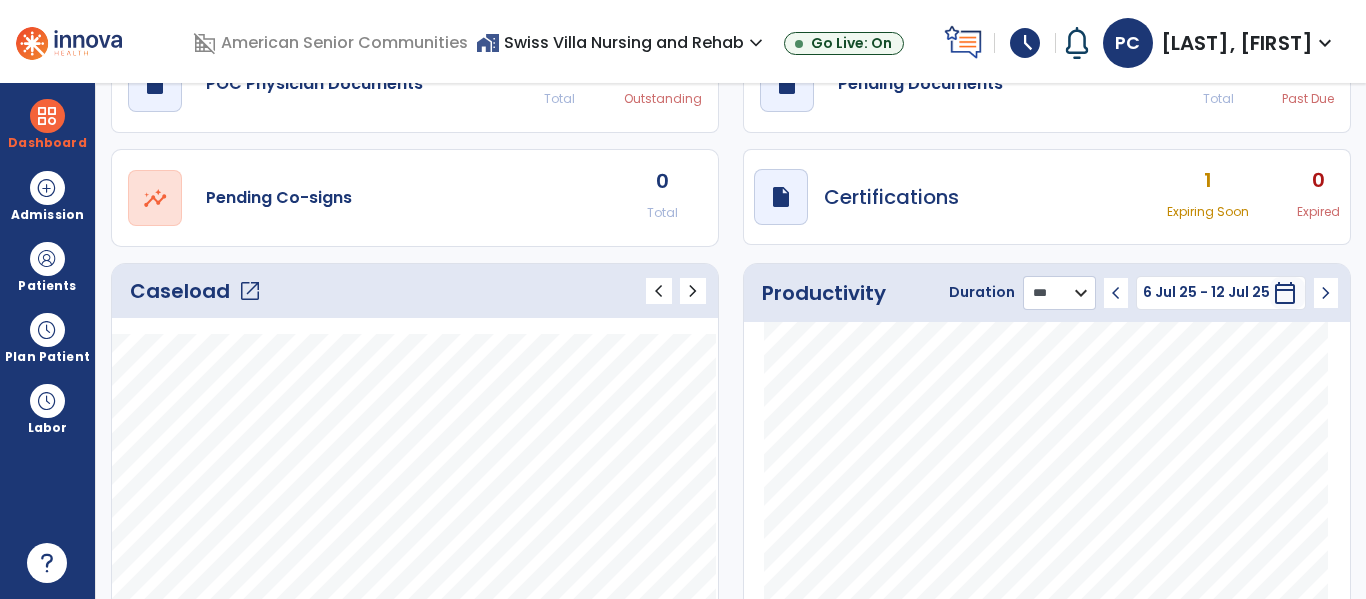click on "******** **** ***" 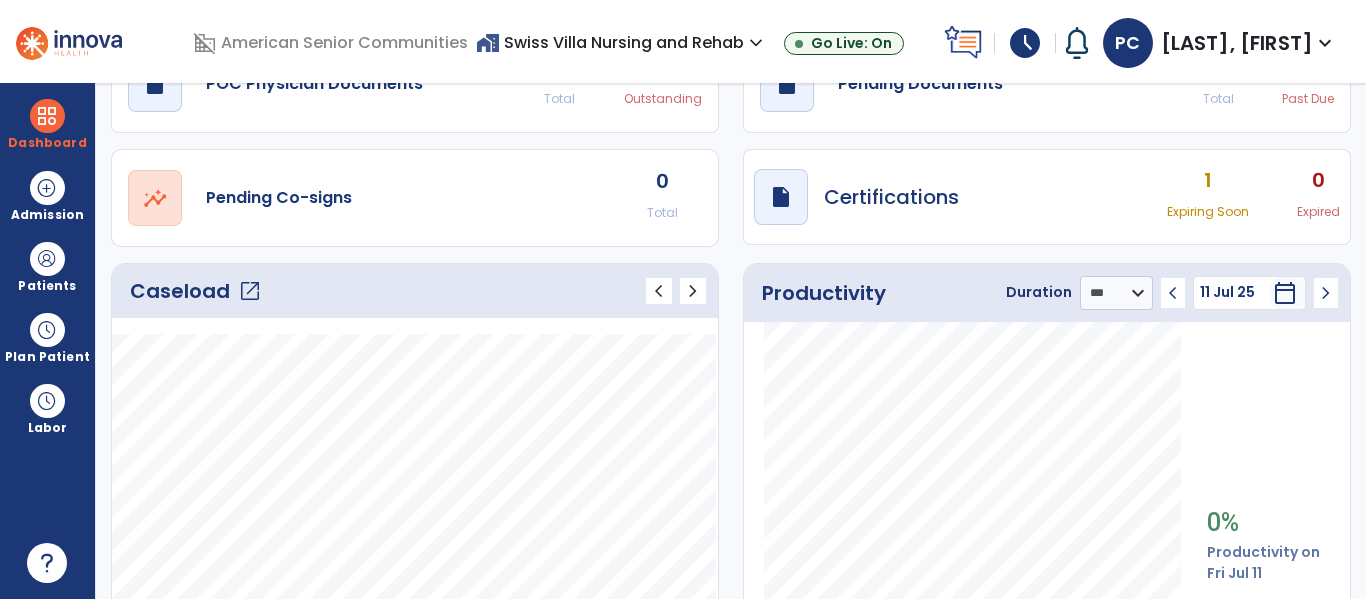 click on "chevron_left" 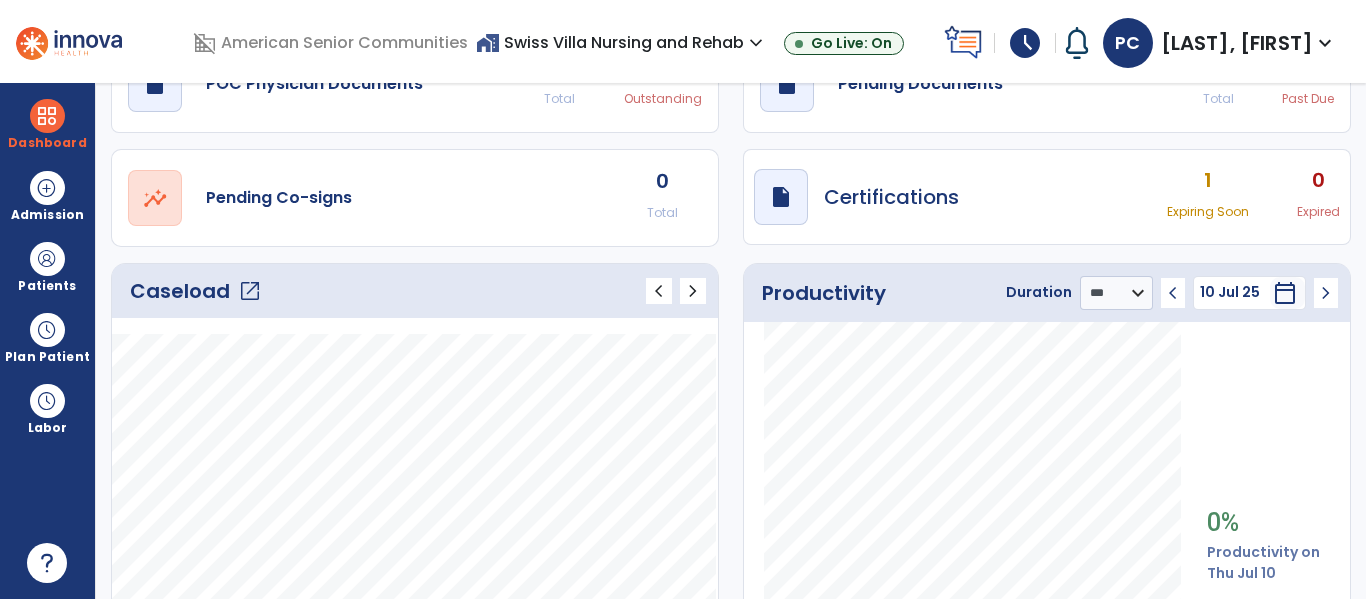 click on "chevron_left" 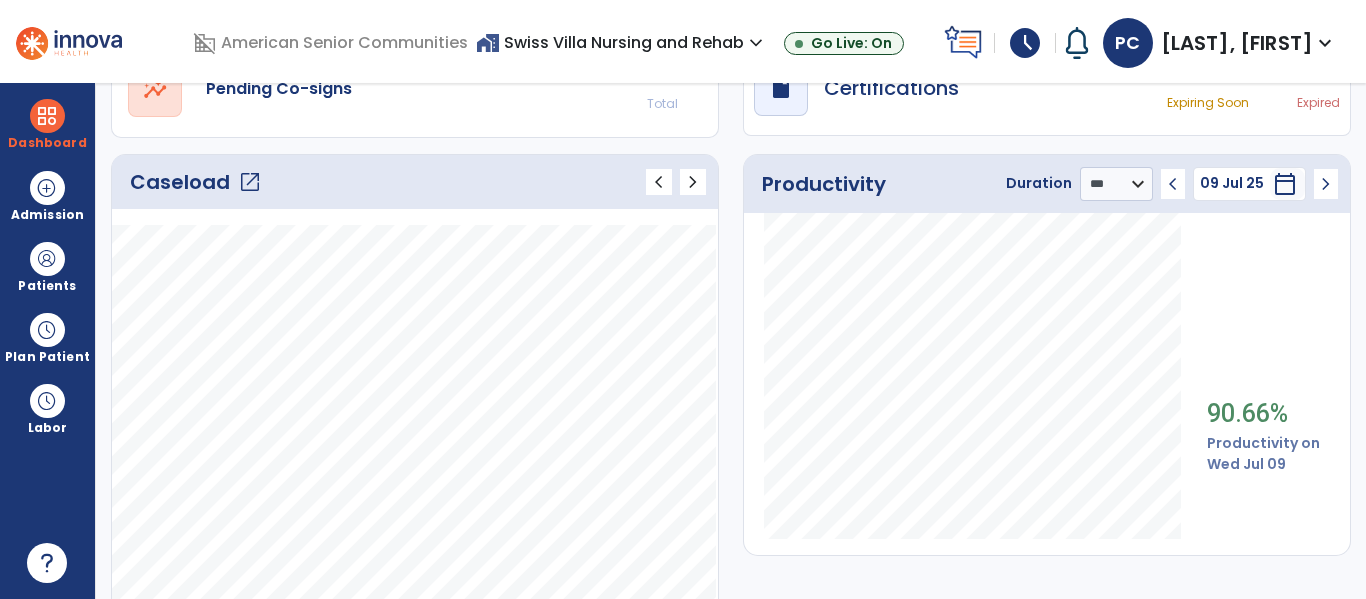 scroll, scrollTop: 220, scrollLeft: 0, axis: vertical 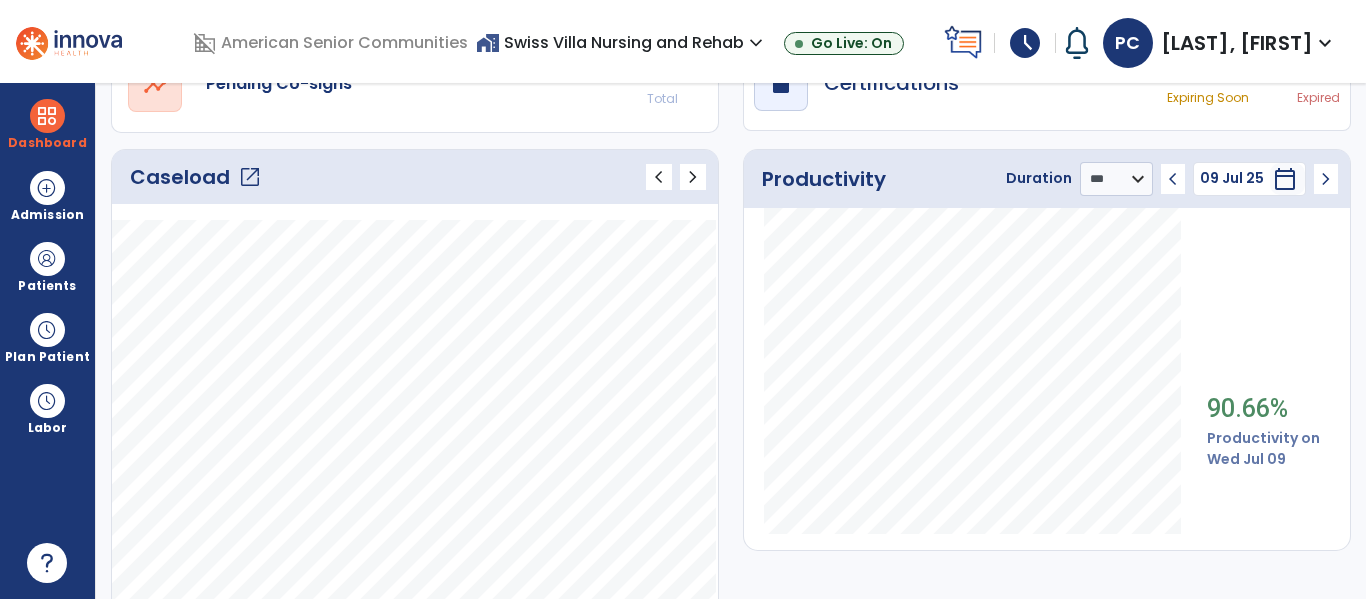 click on "chevron_left" 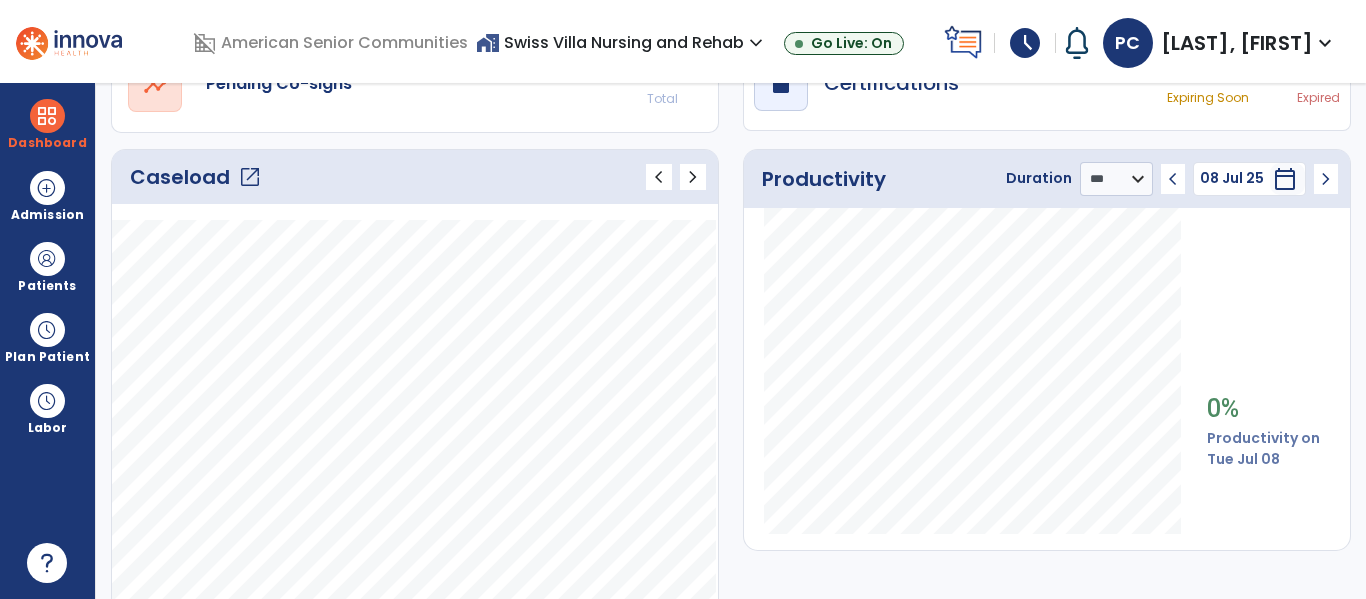 click on "chevron_left" 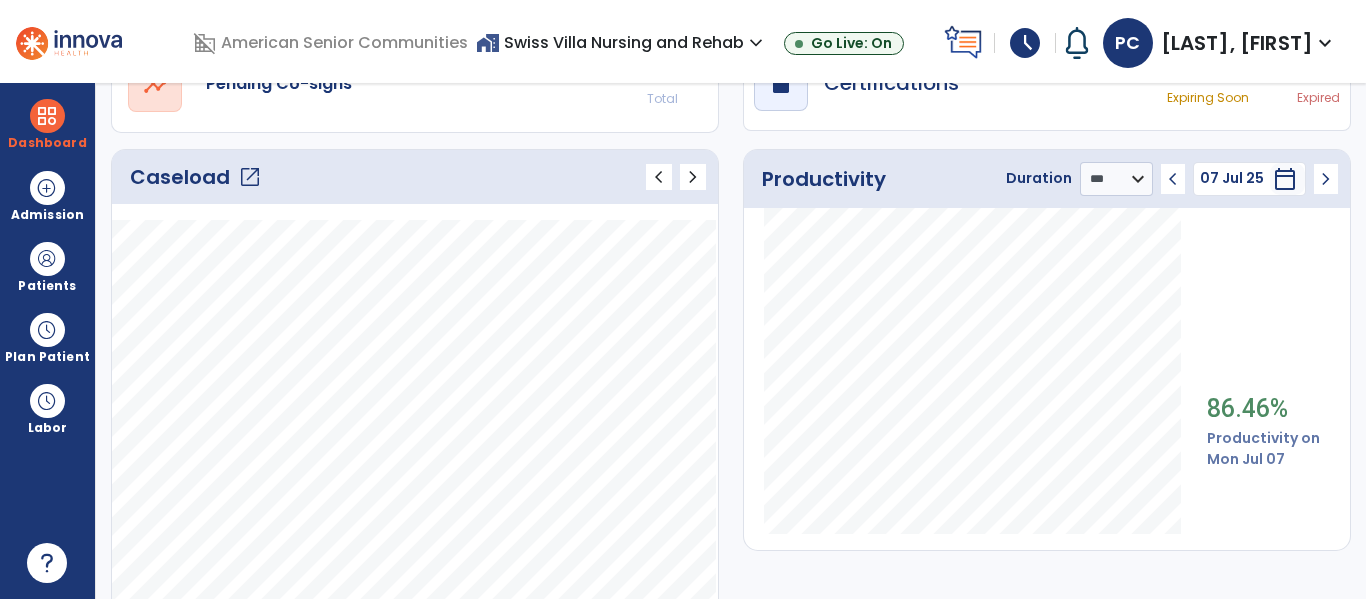 click on "chevron_left" 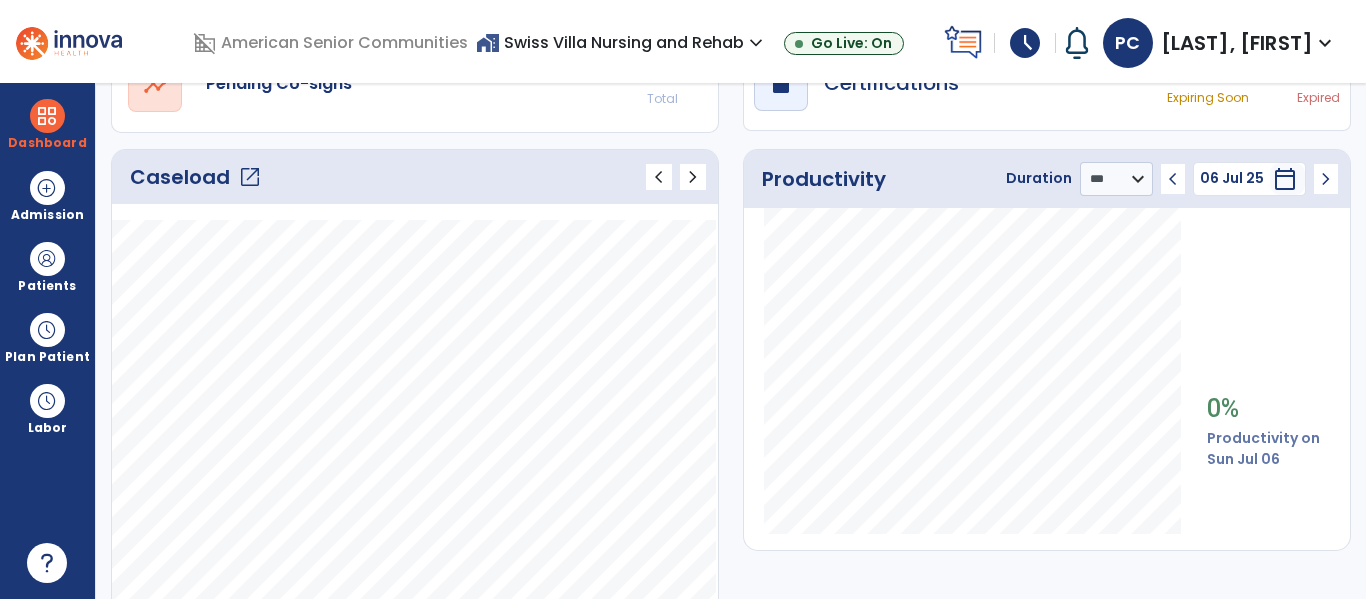 click on "chevron_left" 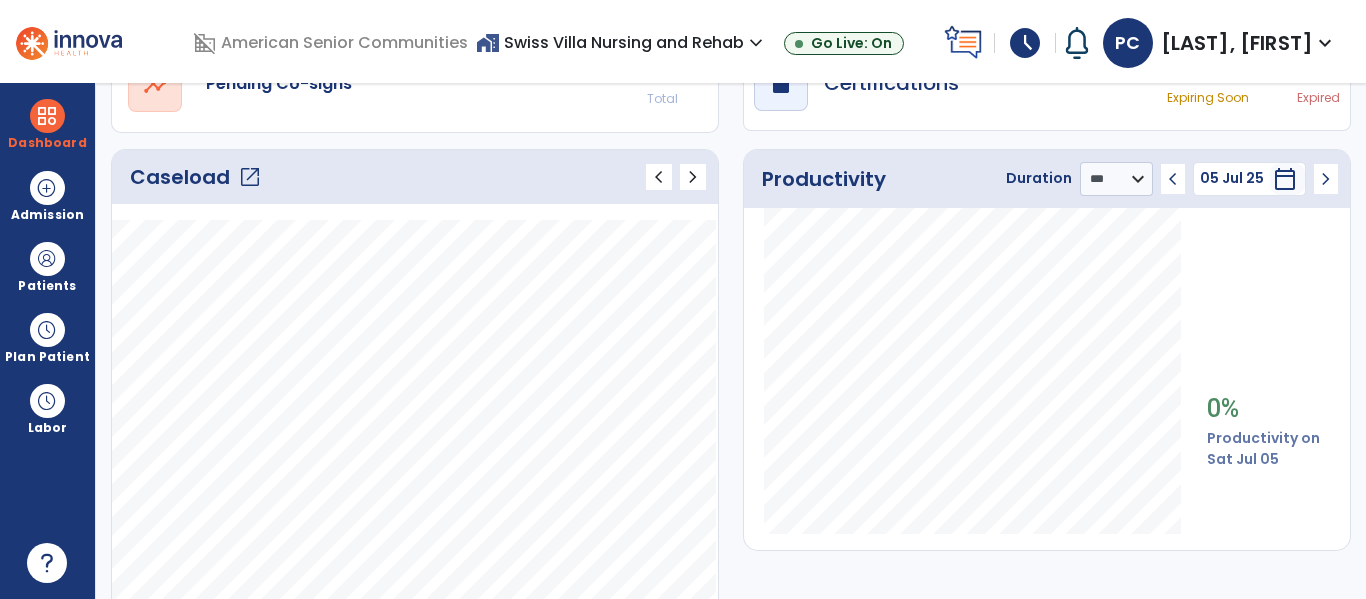 click on "chevron_left" 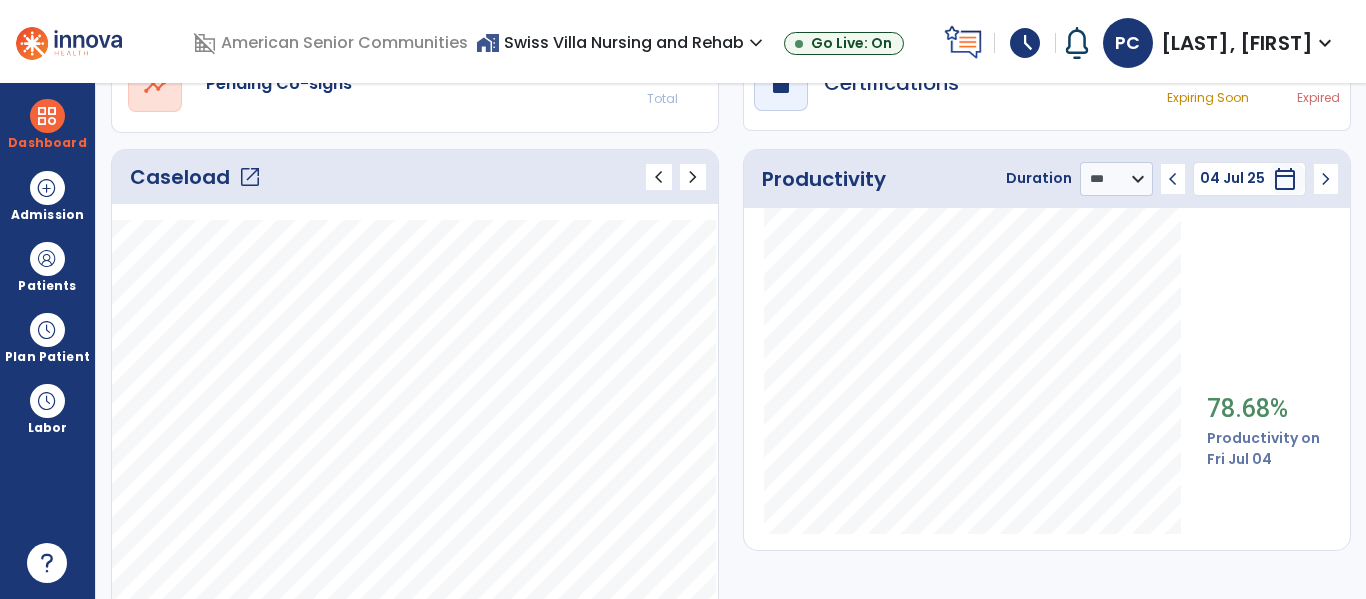 click on "chevron_left" 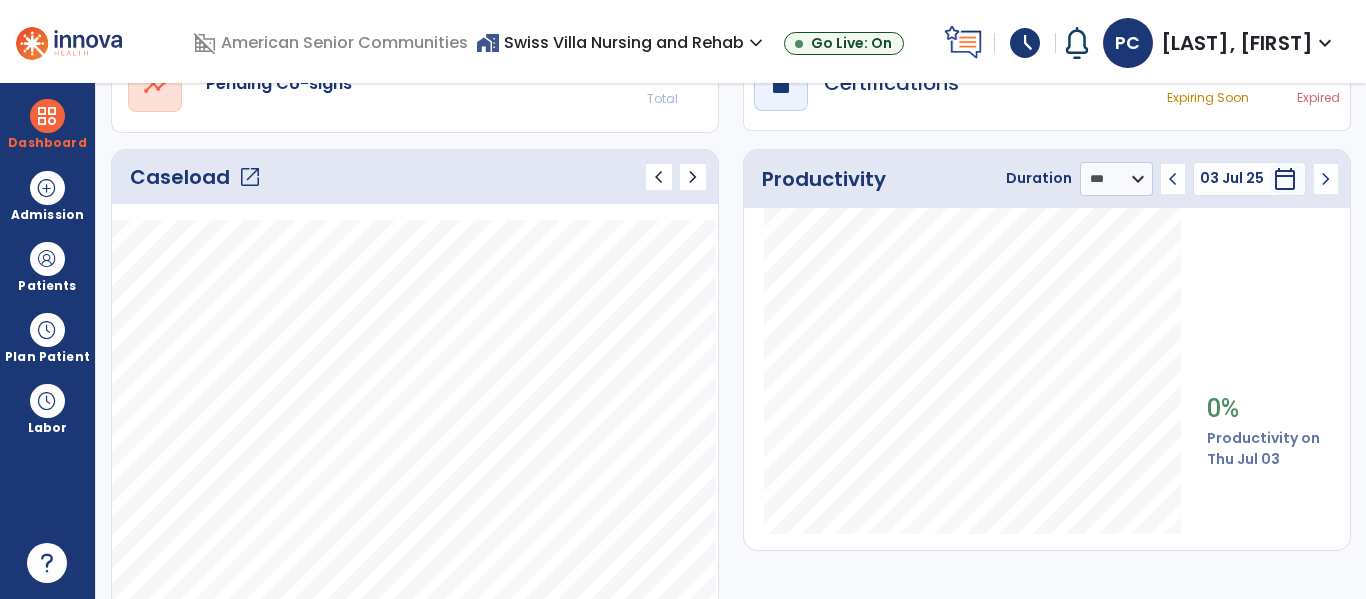 click on "chevron_left" 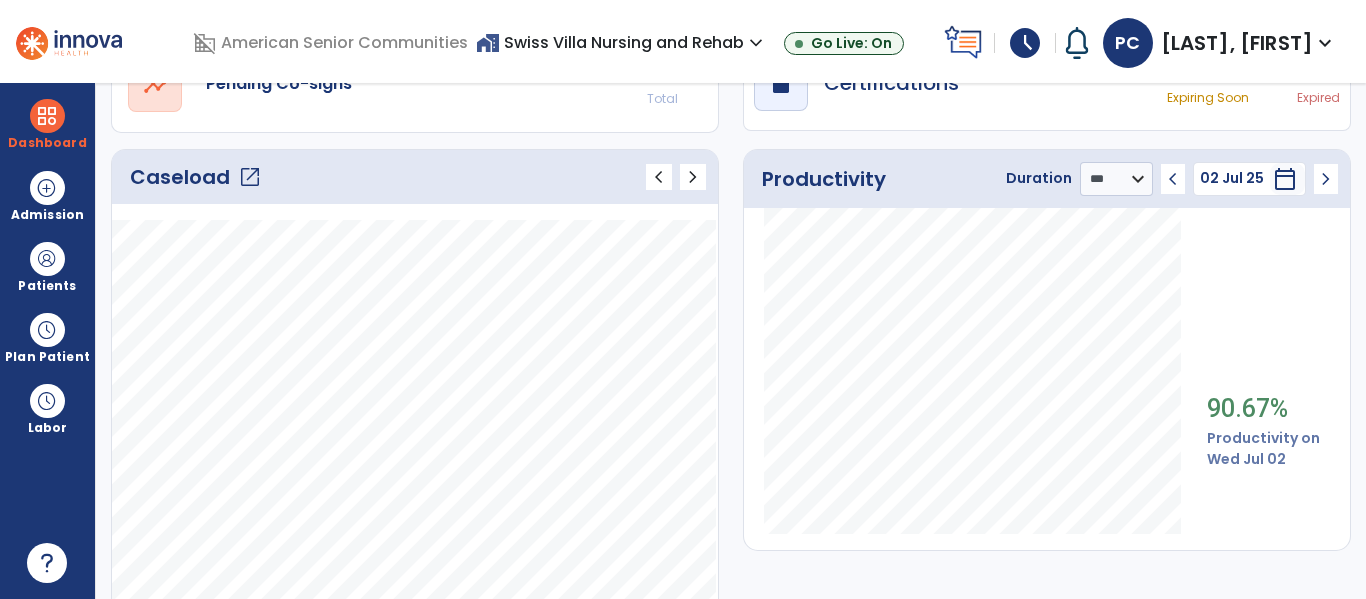 click on "chevron_left" 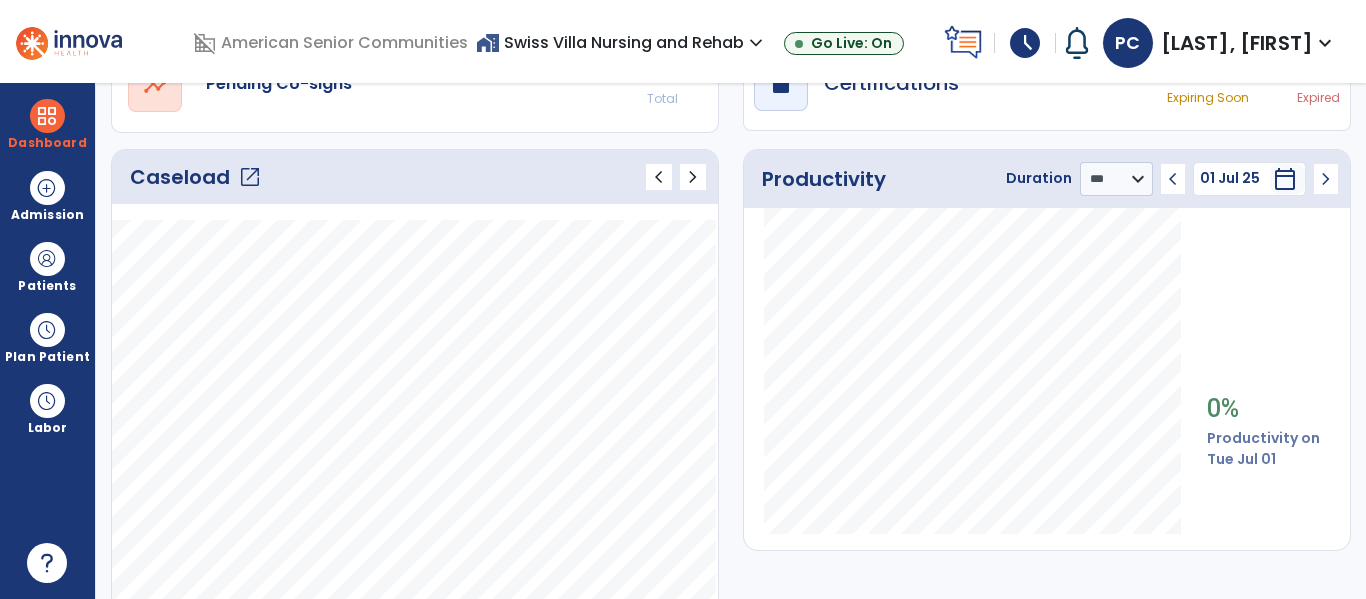 click on "chevron_left" 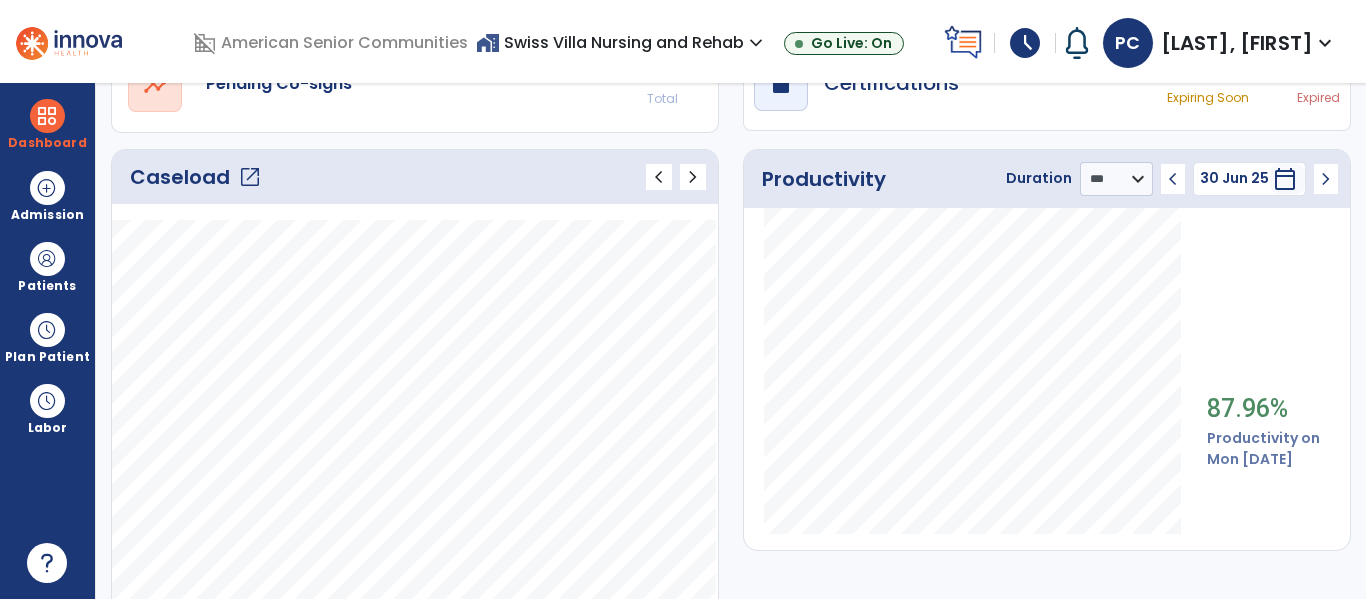 click on "chevron_left" 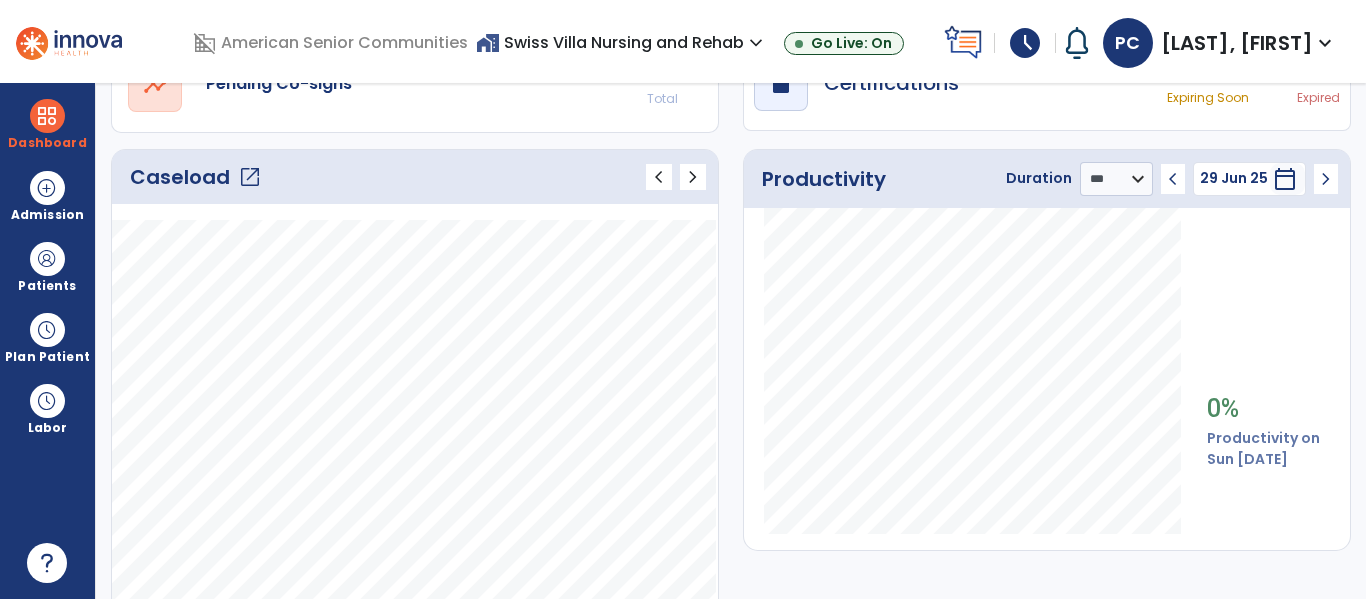 click on "chevron_left" 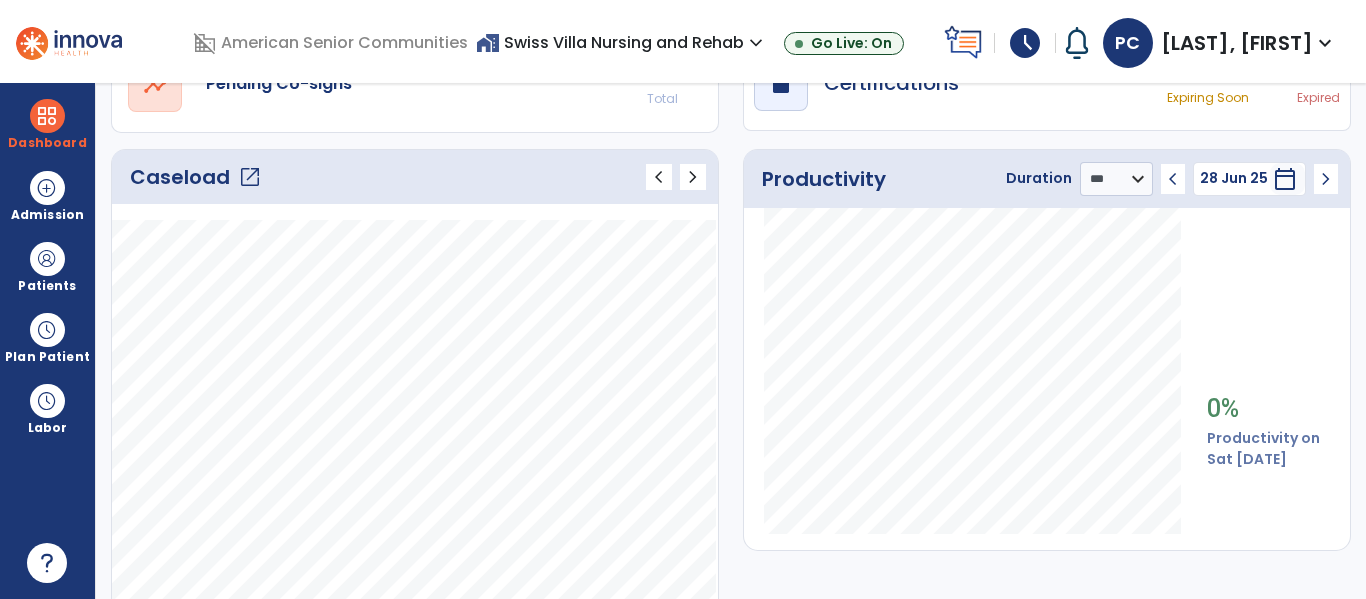 click on "chevron_left" 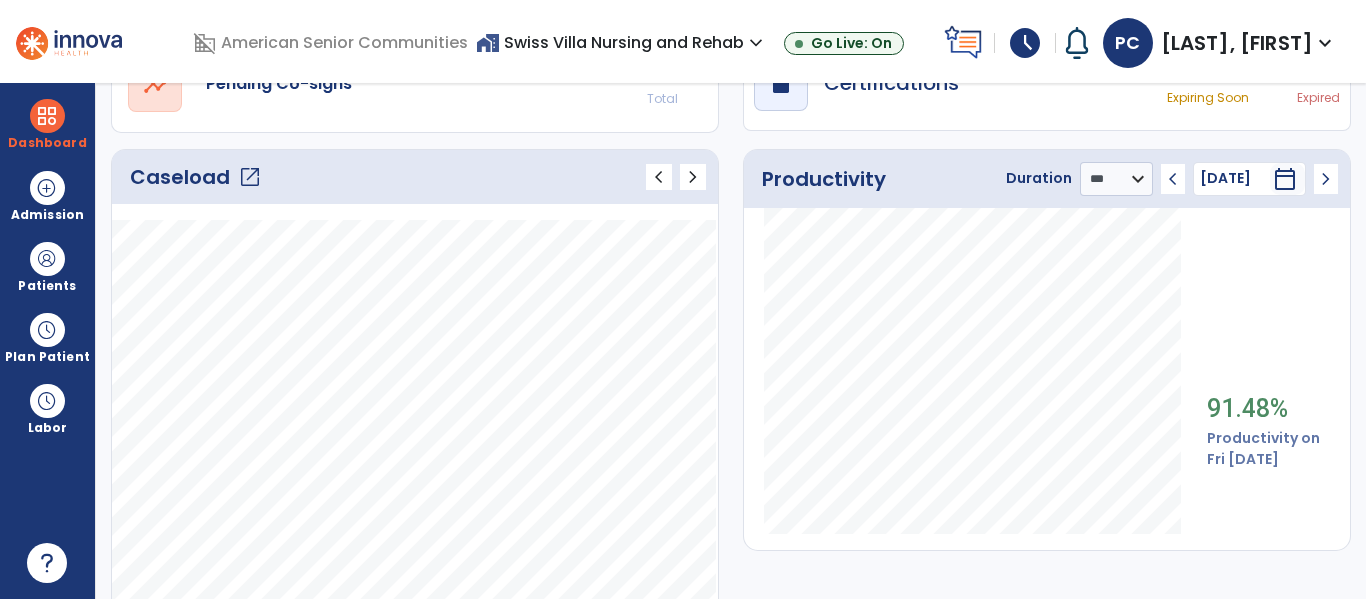 click on "chevron_left" 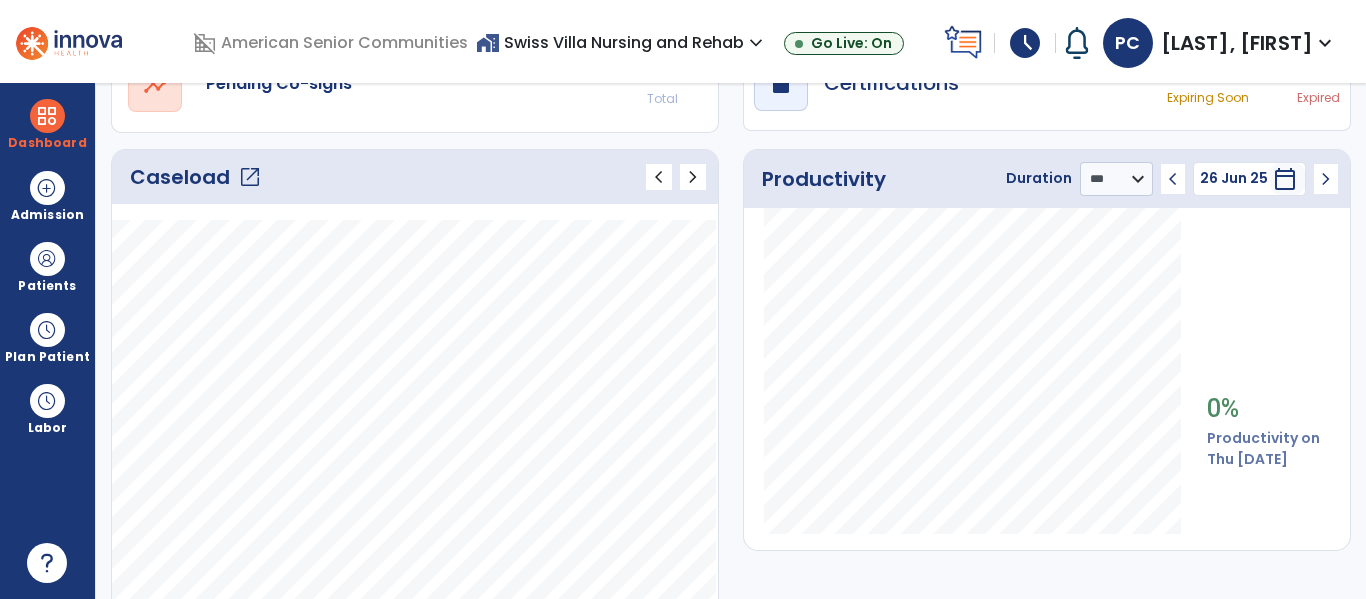 click on "chevron_left" 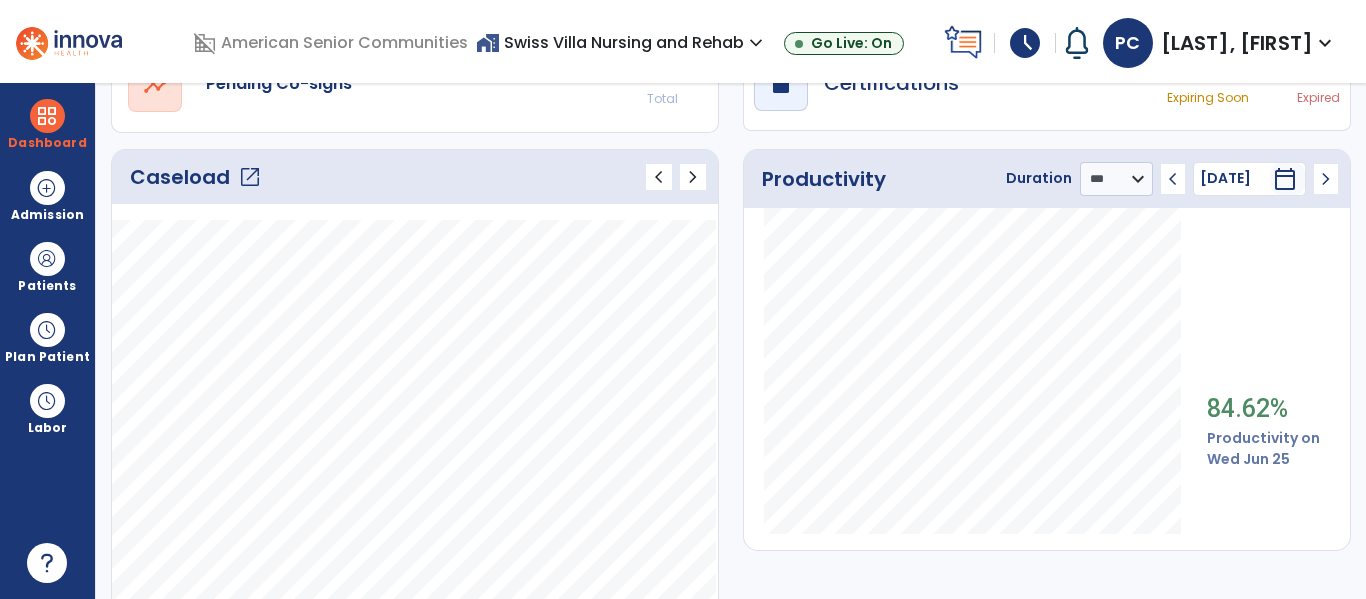 click on "chevron_left" 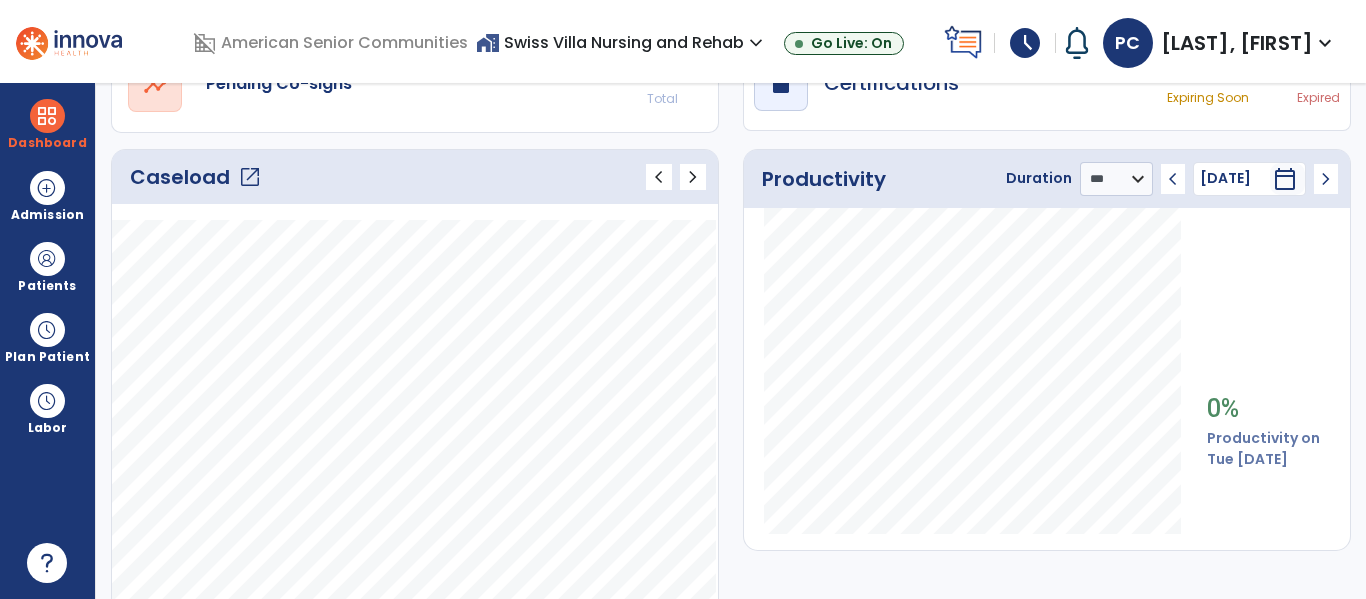 click on "chevron_left" 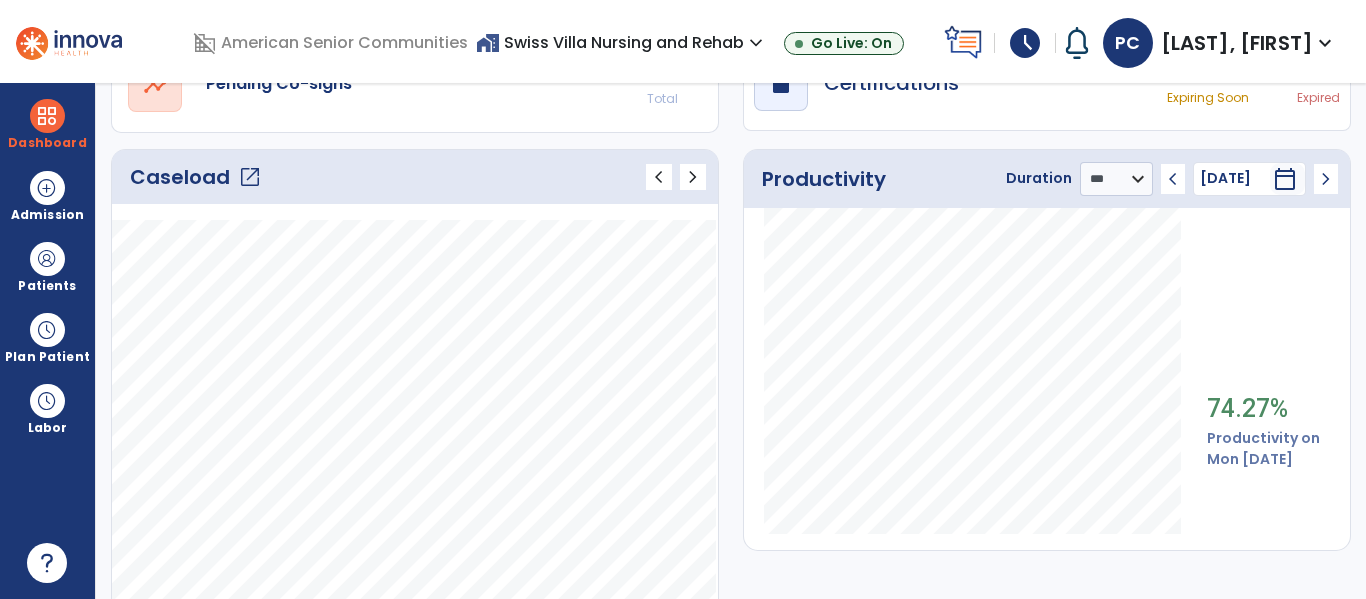 click on "chevron_left" 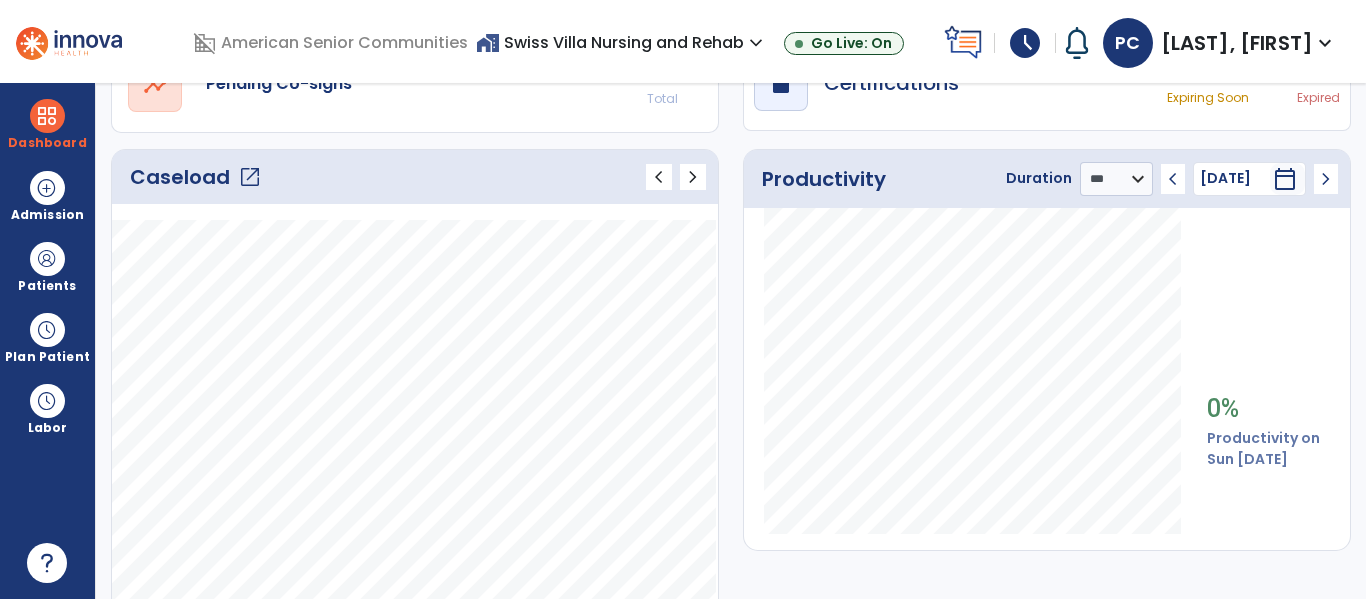 click on "chevron_left" 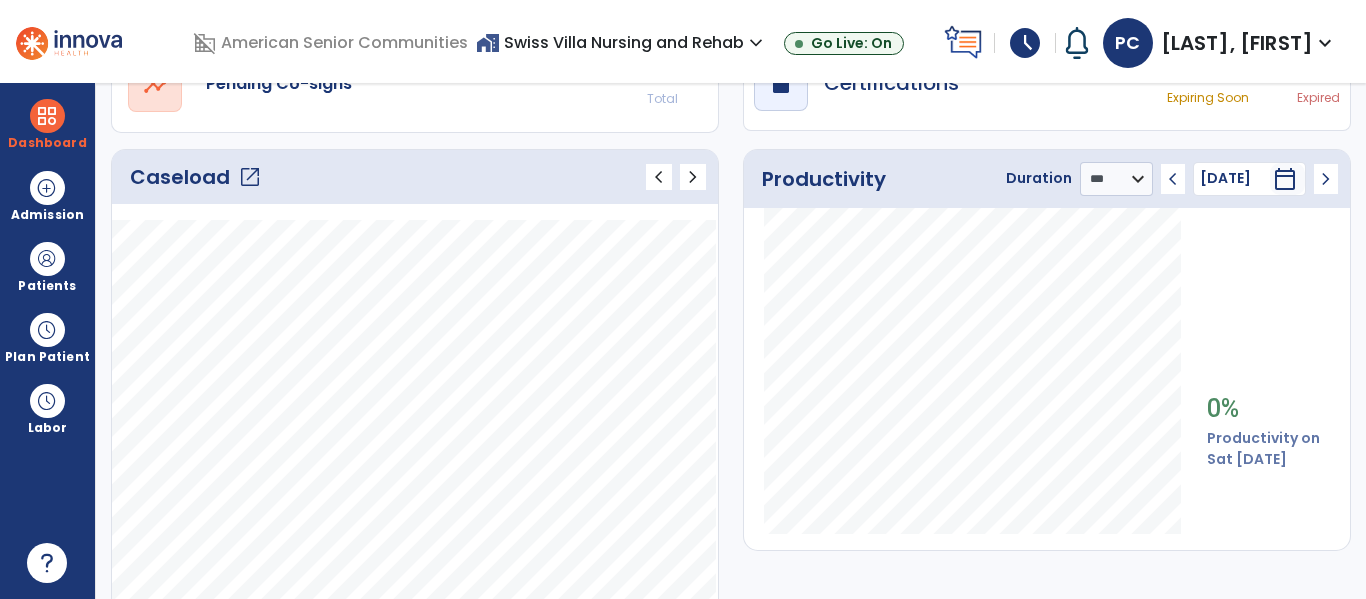 click on "chevron_left" 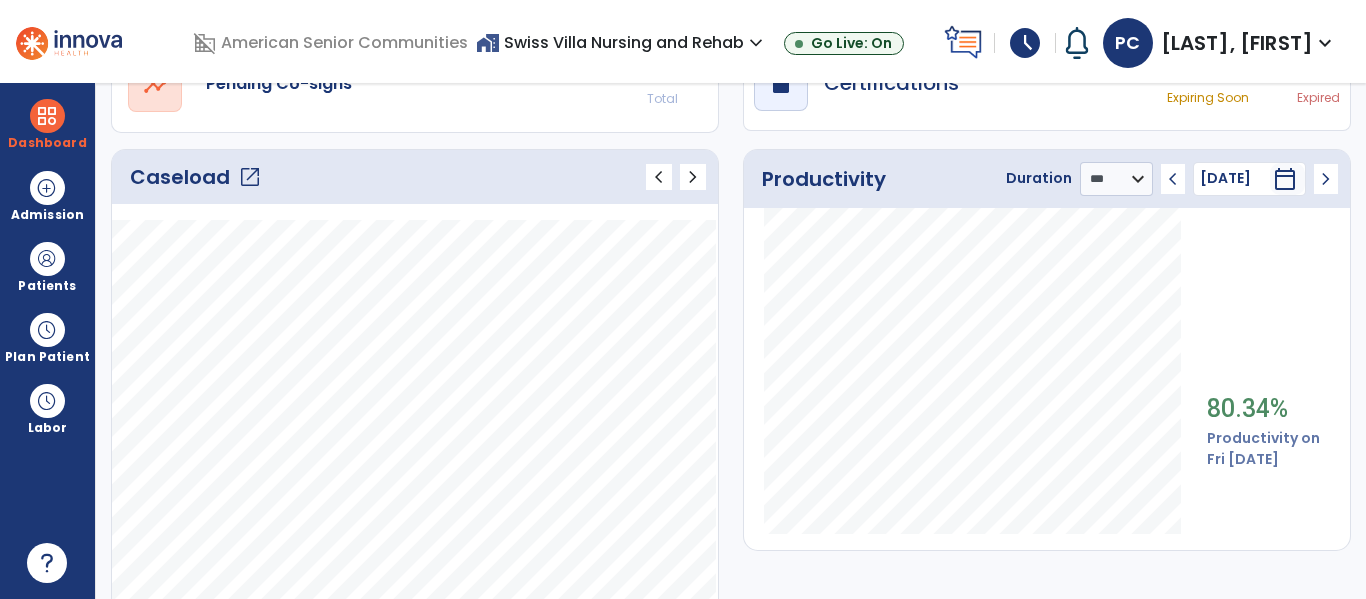 click on "chevron_left" 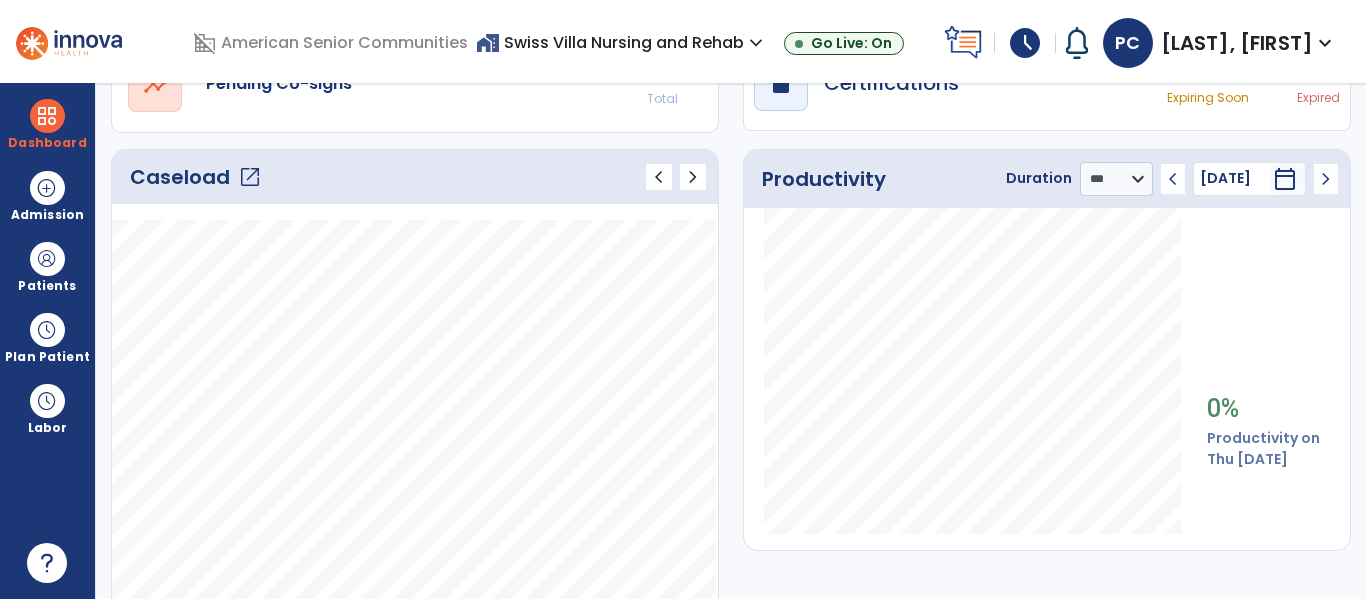 click on "chevron_left" 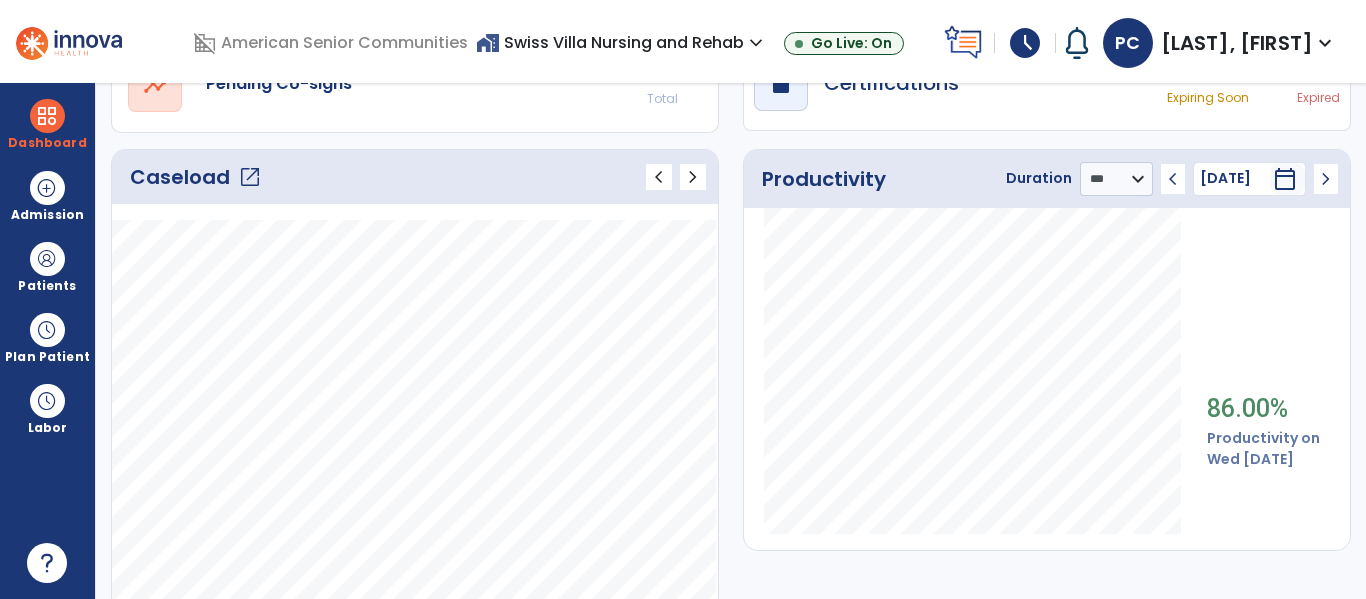 click on "chevron_left" 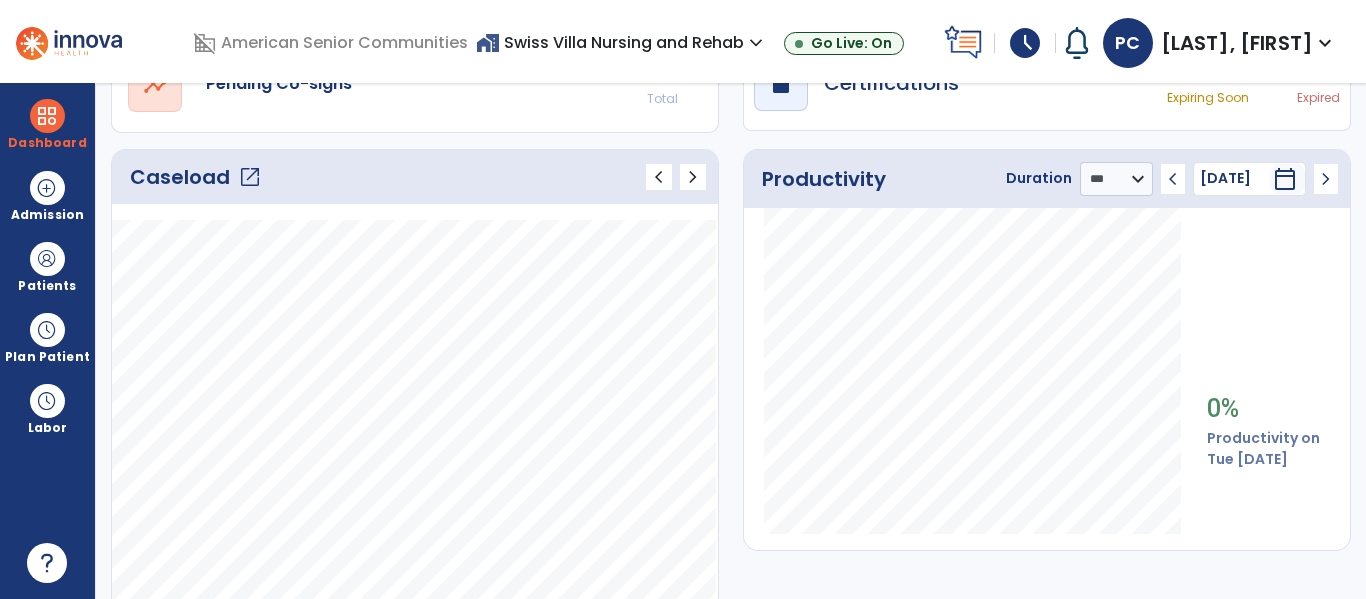 click on "chevron_left" 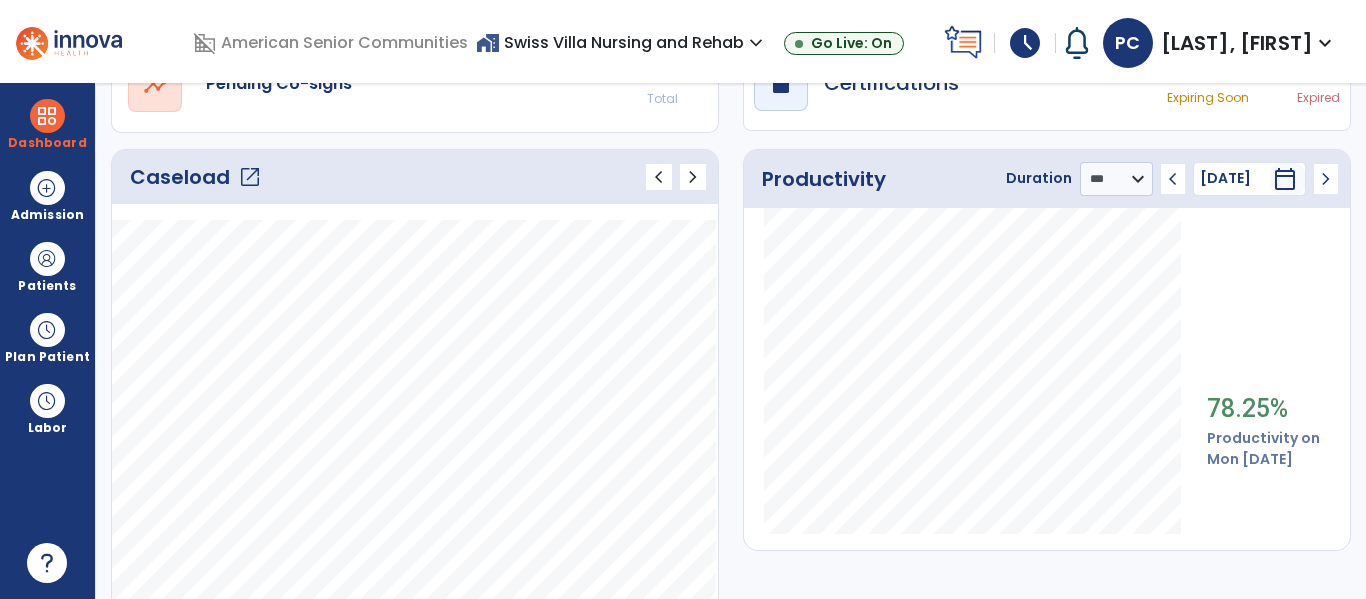 click on "chevron_left" 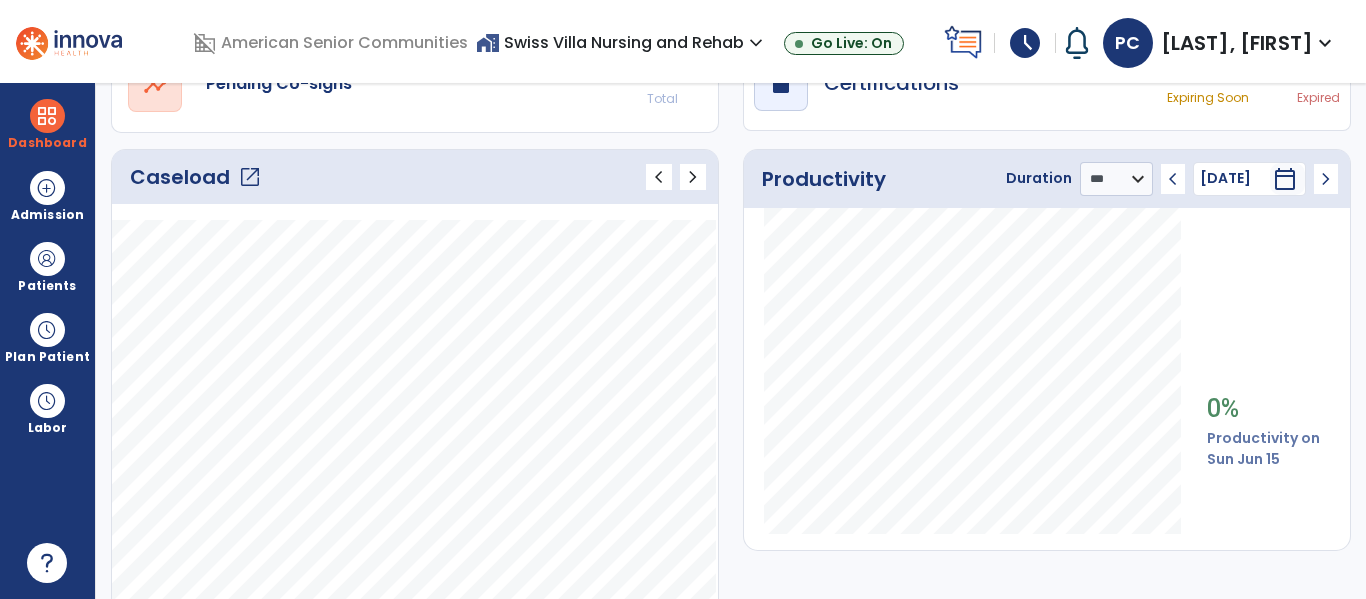 click on "chevron_left" 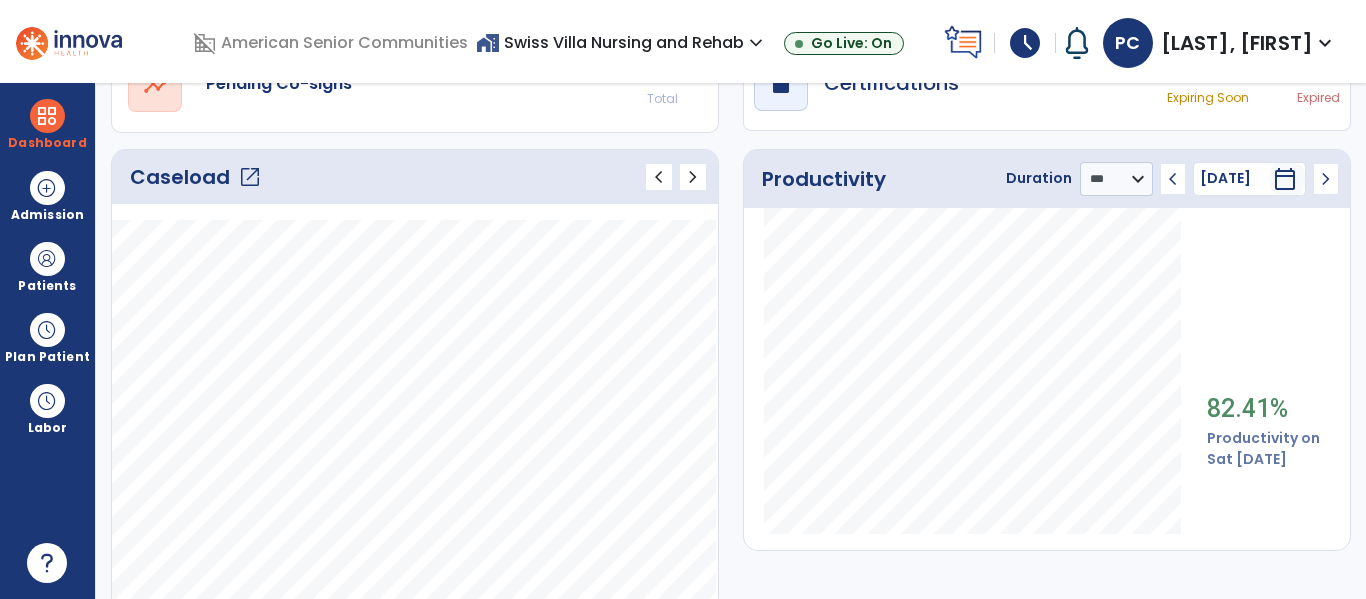 click on "chevron_left" 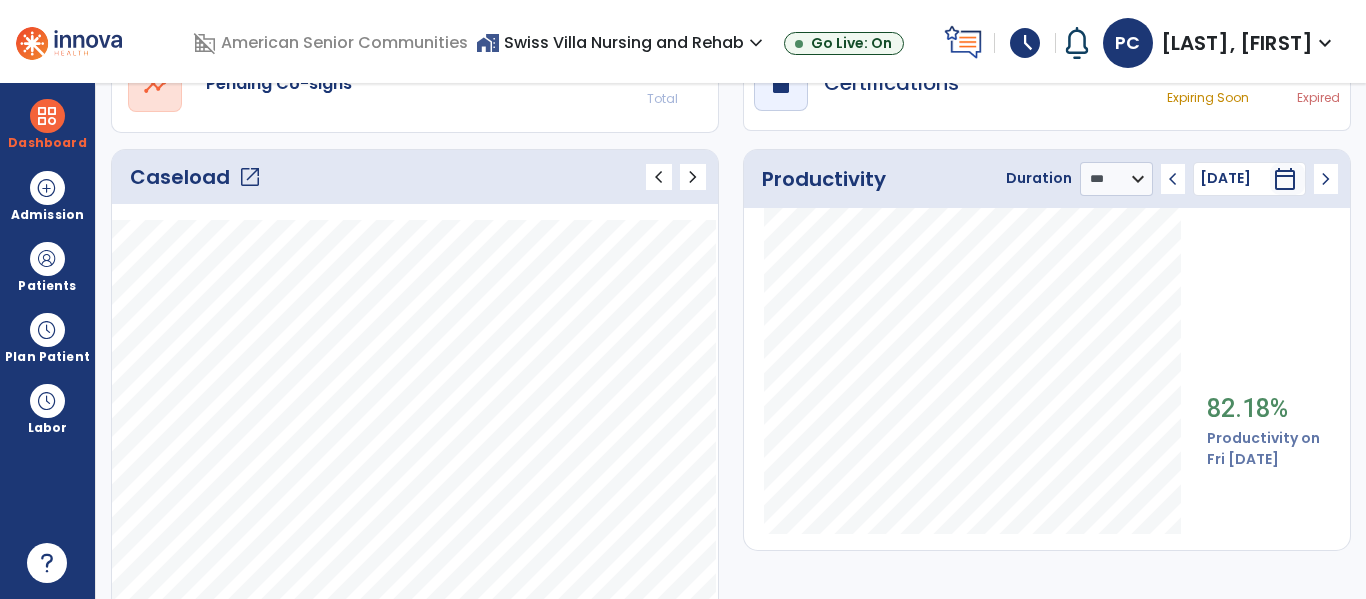 click on "chevron_left" 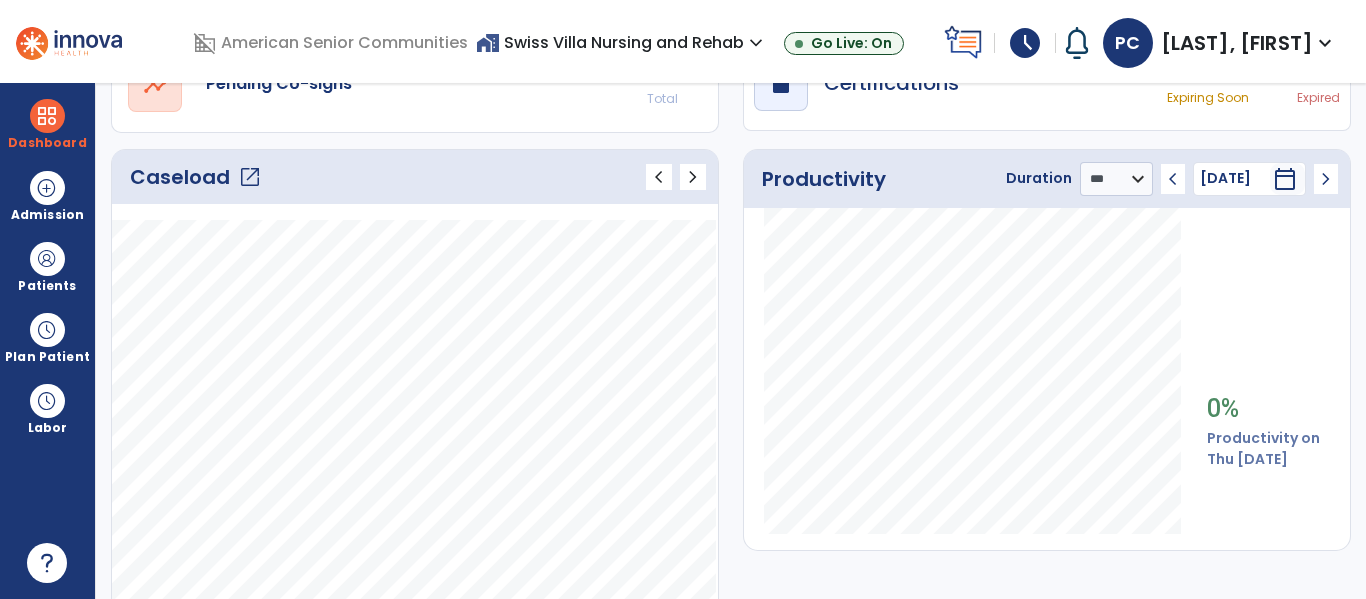 click on "chevron_left" 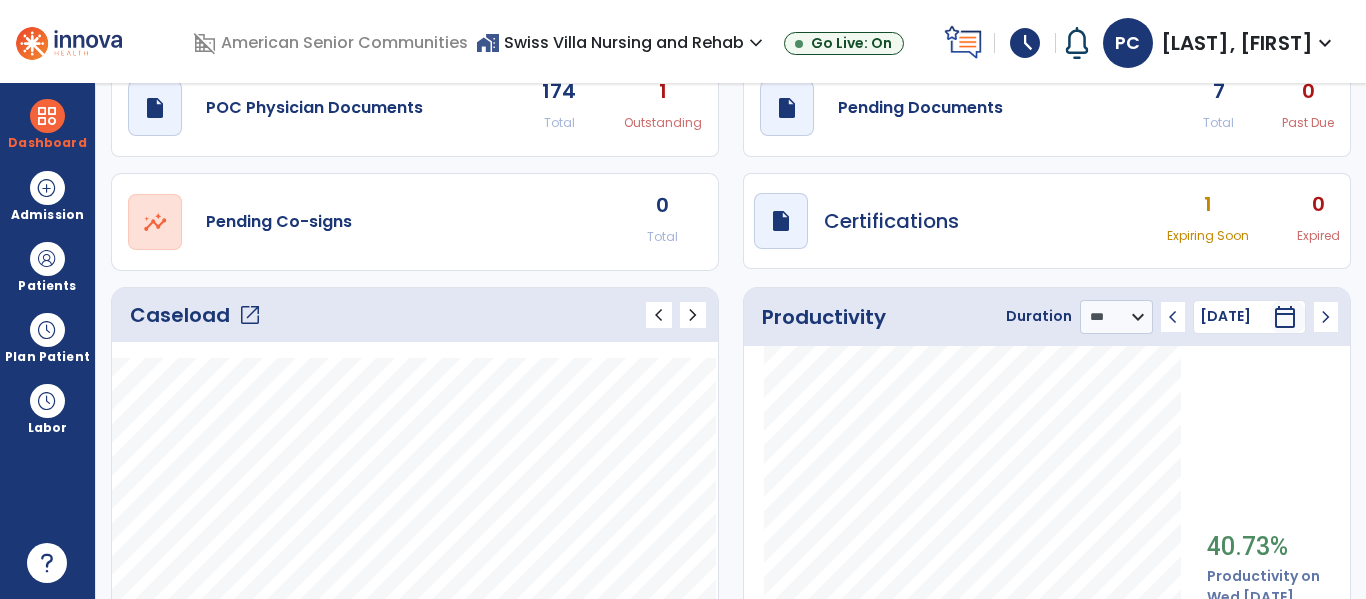 scroll, scrollTop: 0, scrollLeft: 0, axis: both 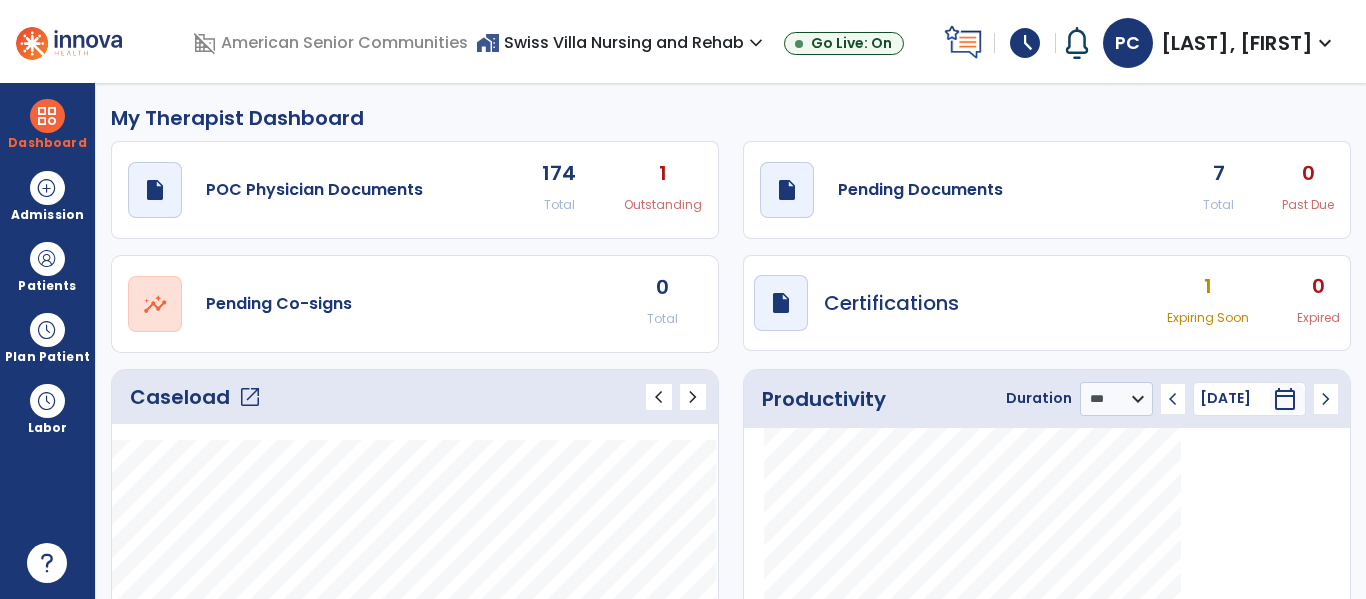 click on "1" at bounding box center [1208, 286] 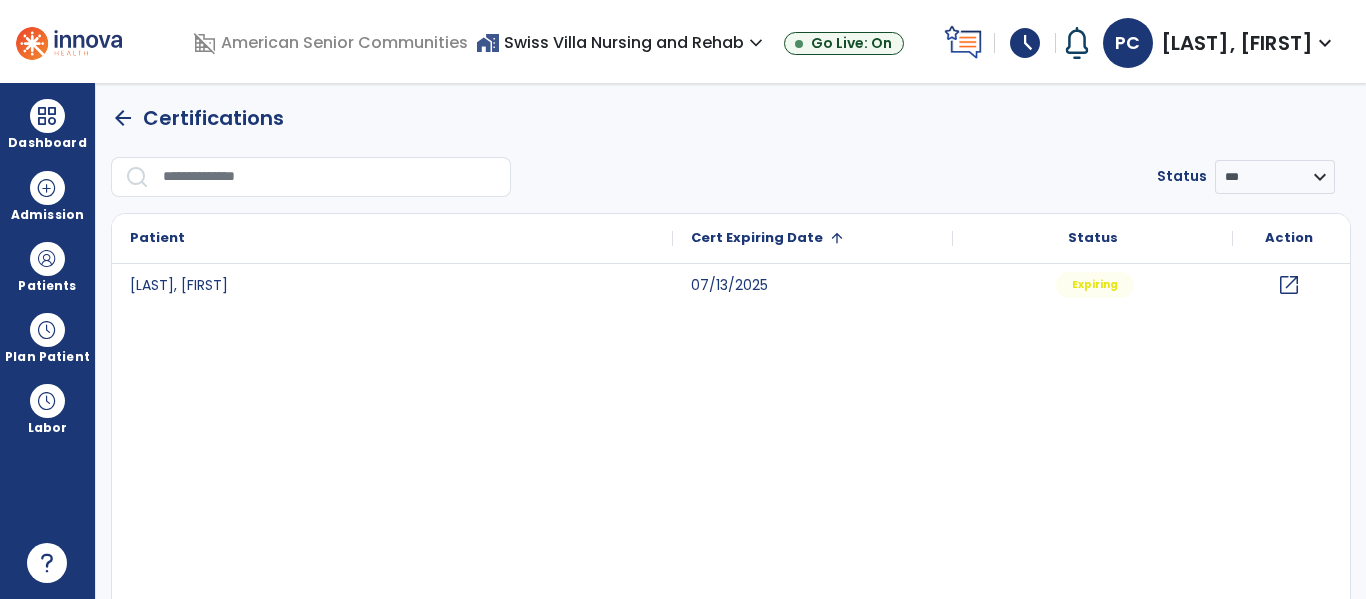 click on "arrow_back" 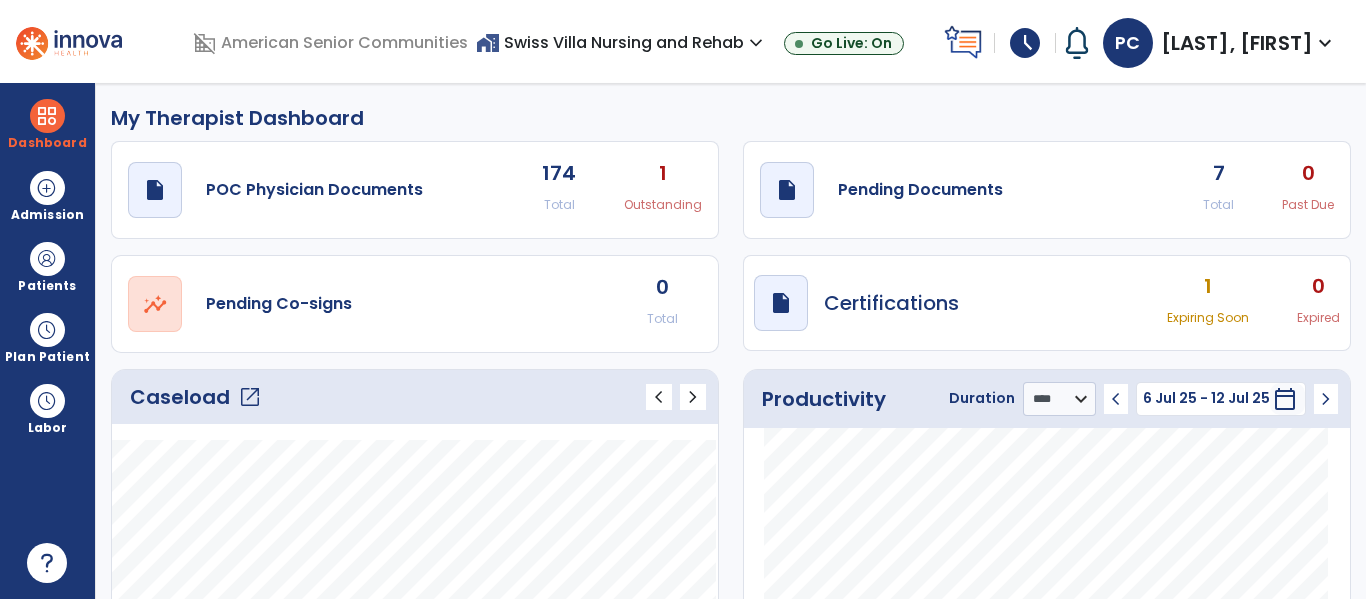 click on "7" 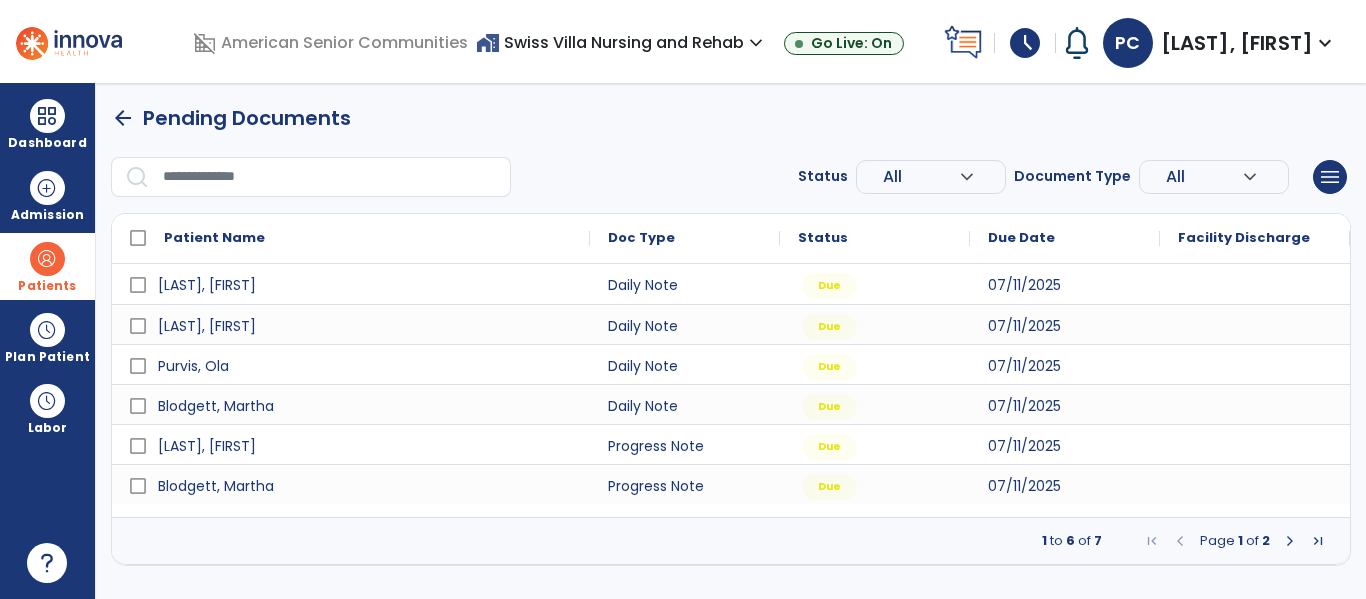 click on "Patients" at bounding box center [47, 286] 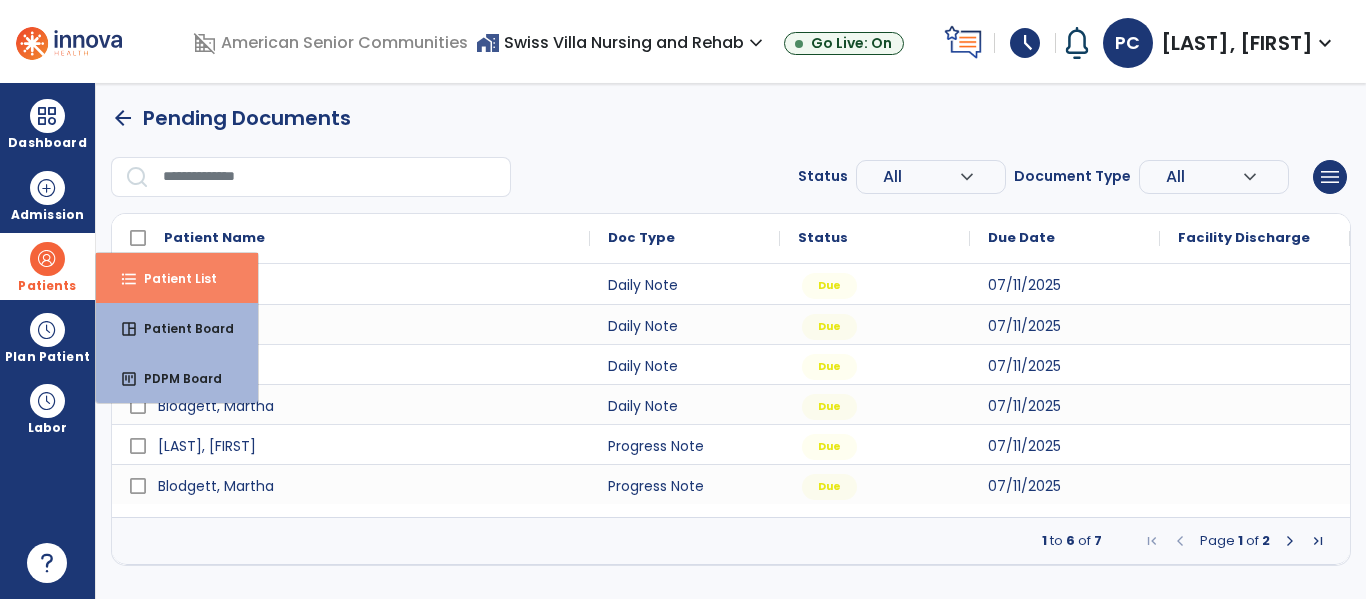 click on "Patient List" at bounding box center [172, 278] 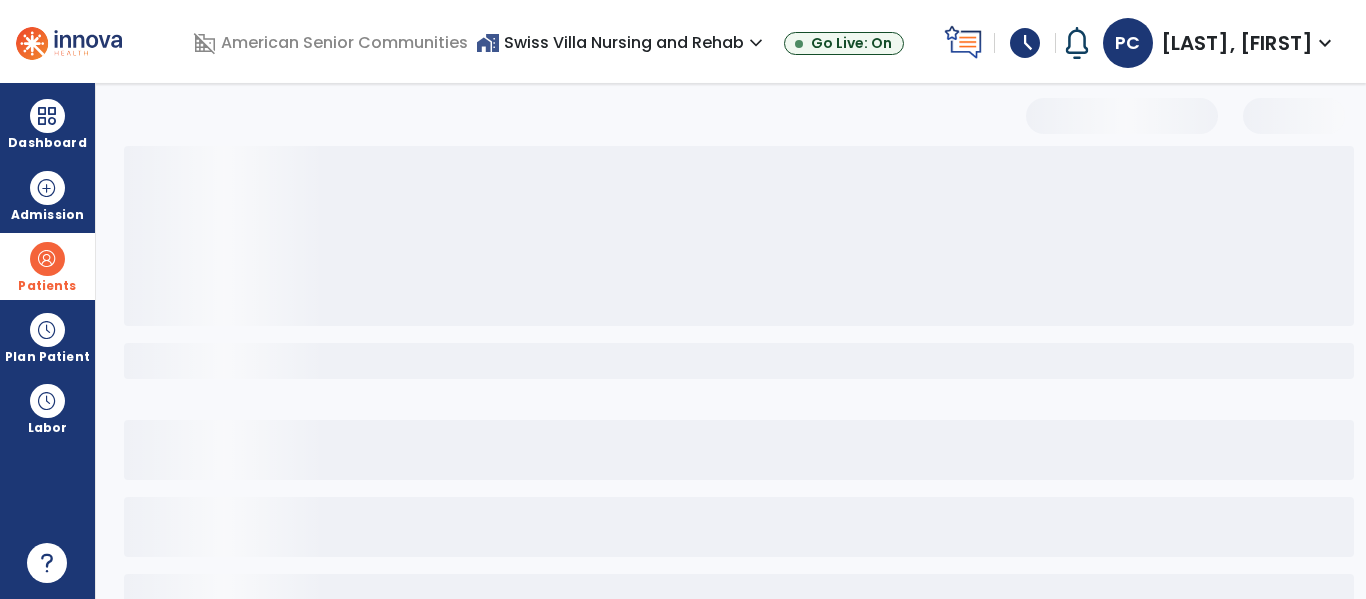 select on "***" 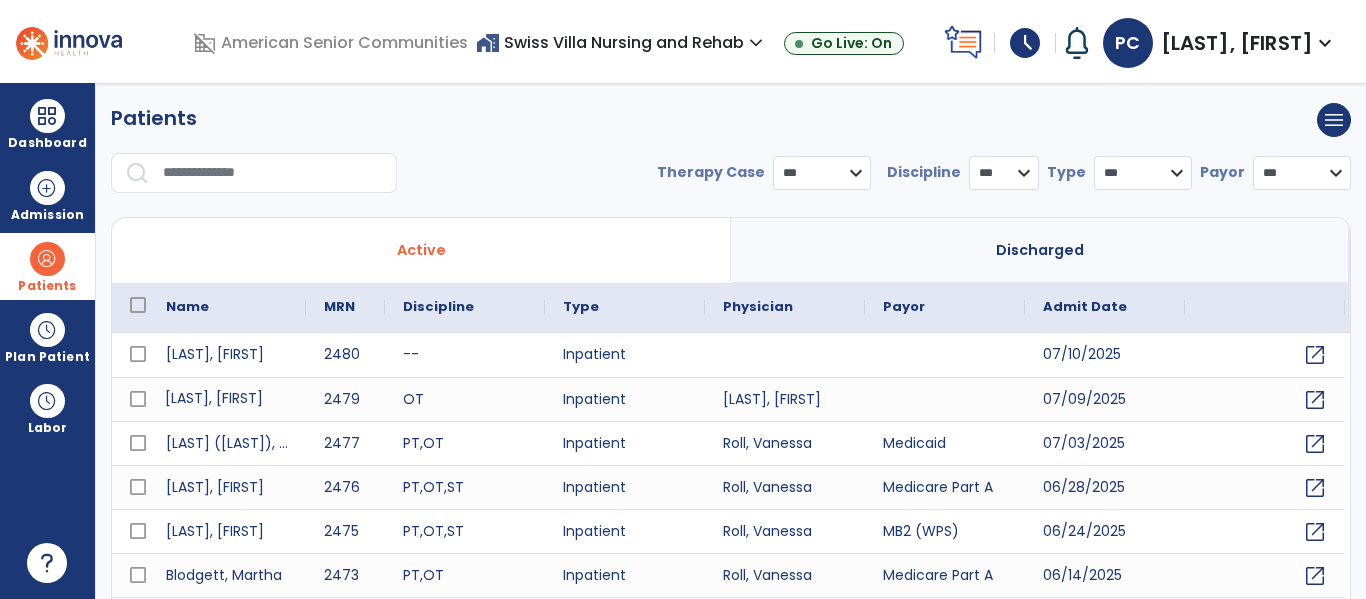 click on "Eaton, James" at bounding box center [227, 399] 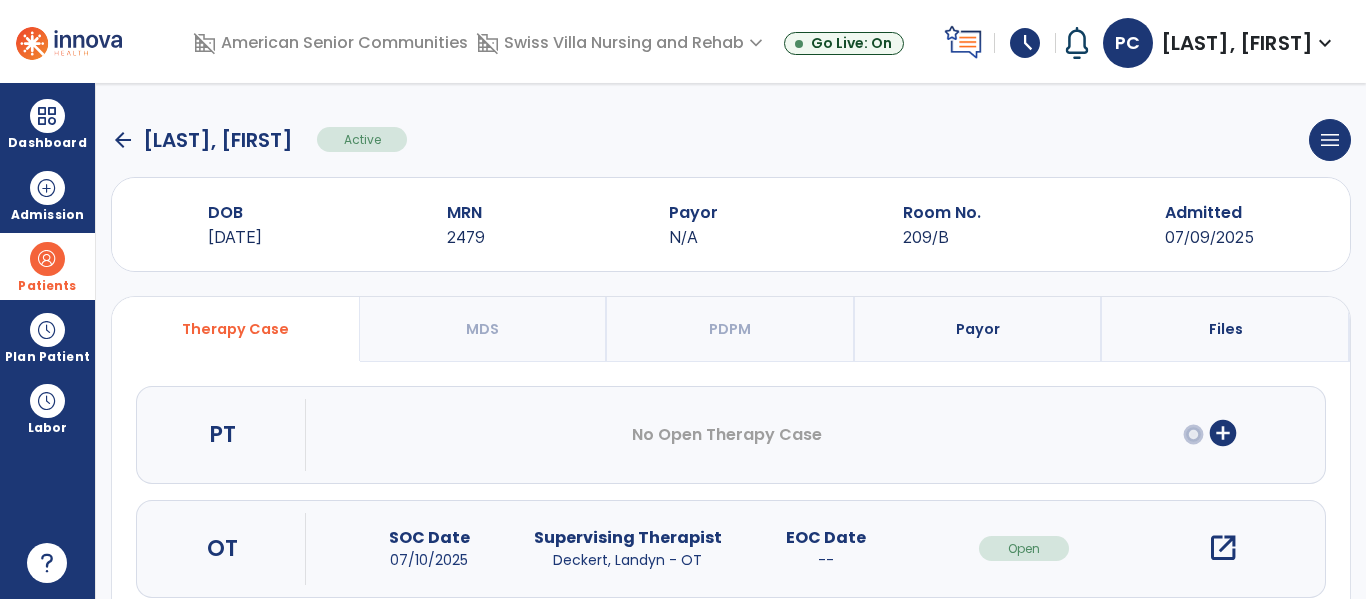 click on "open_in_new" at bounding box center (1223, 548) 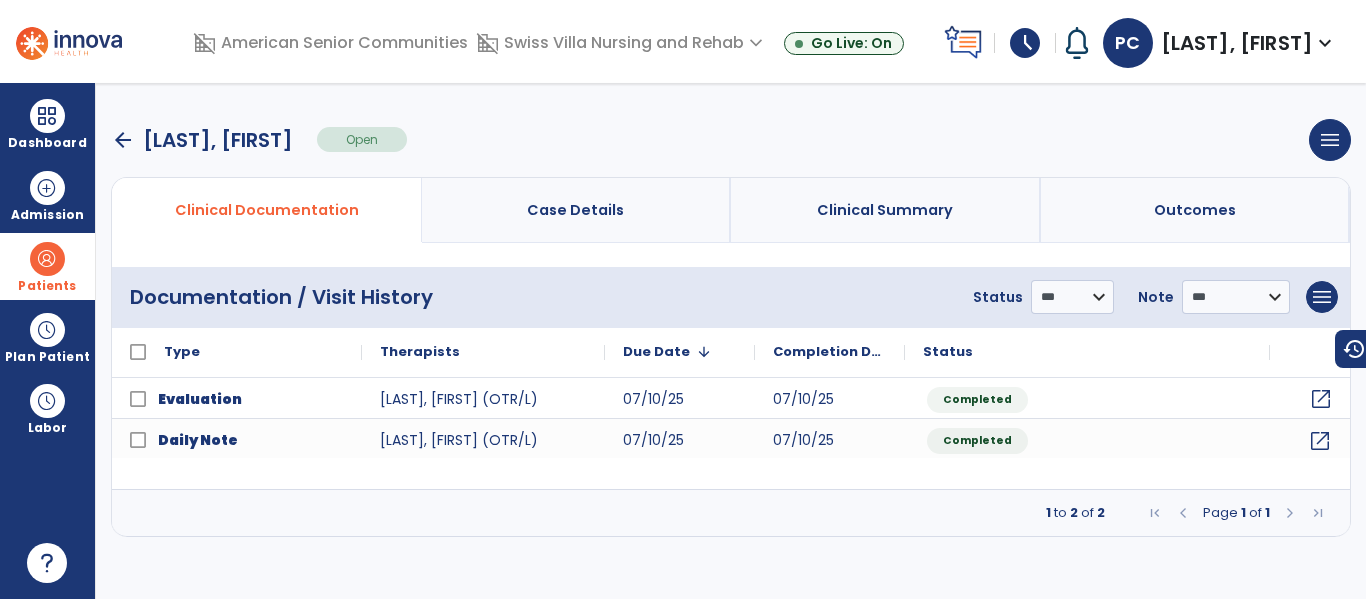 click on "open_in_new" 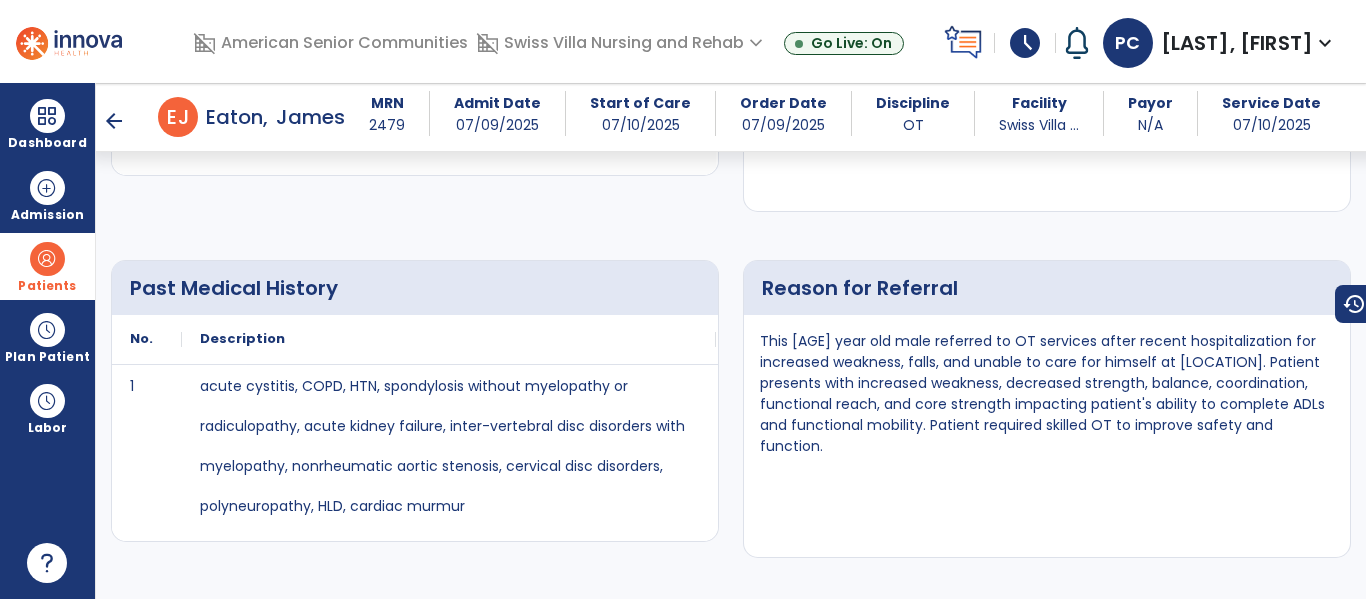 scroll, scrollTop: 550, scrollLeft: 0, axis: vertical 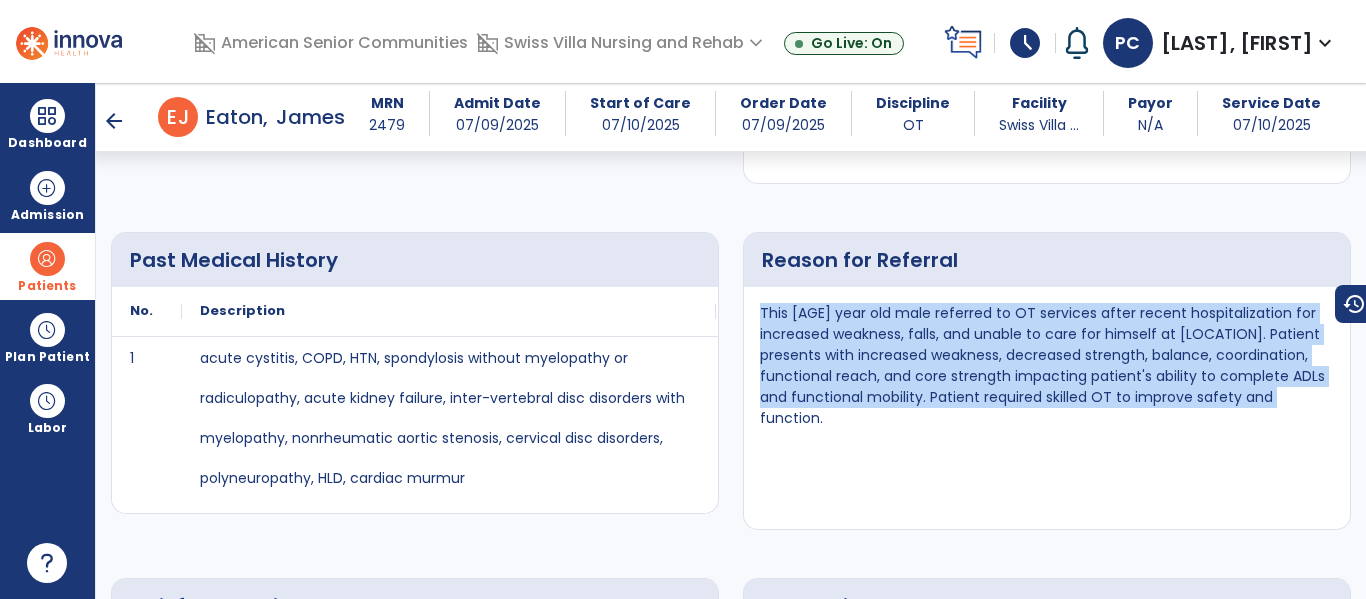 drag, startPoint x: 761, startPoint y: 312, endPoint x: 1336, endPoint y: 396, distance: 581.1033 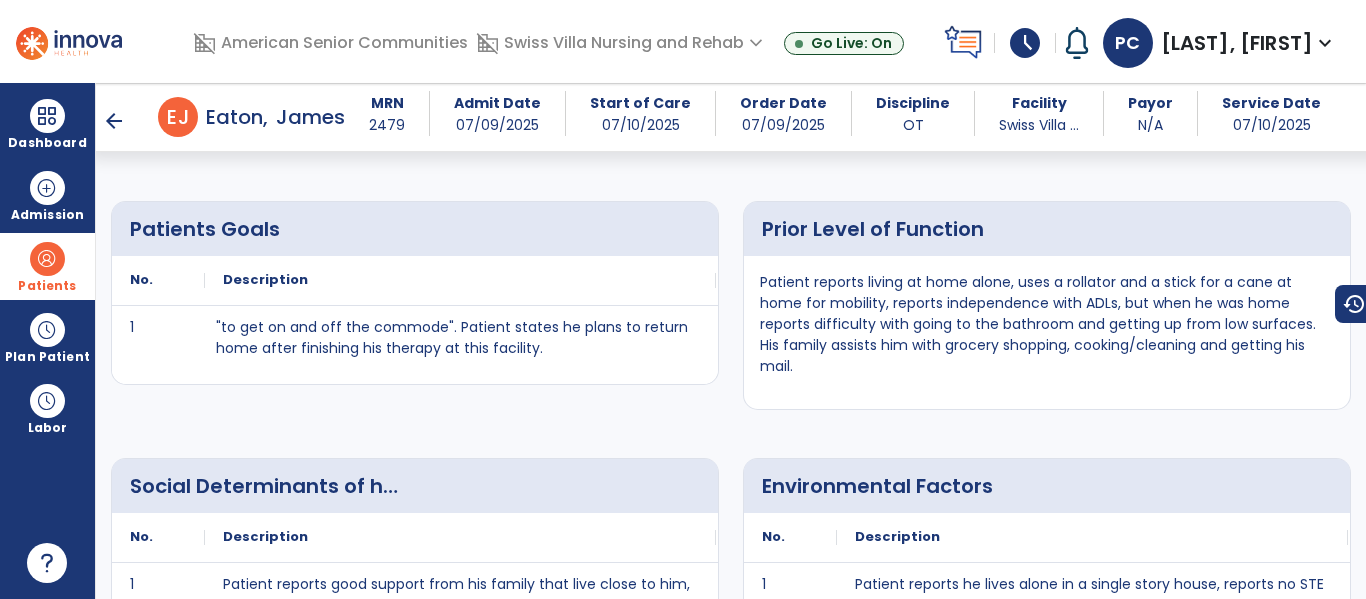 scroll, scrollTop: 1366, scrollLeft: 0, axis: vertical 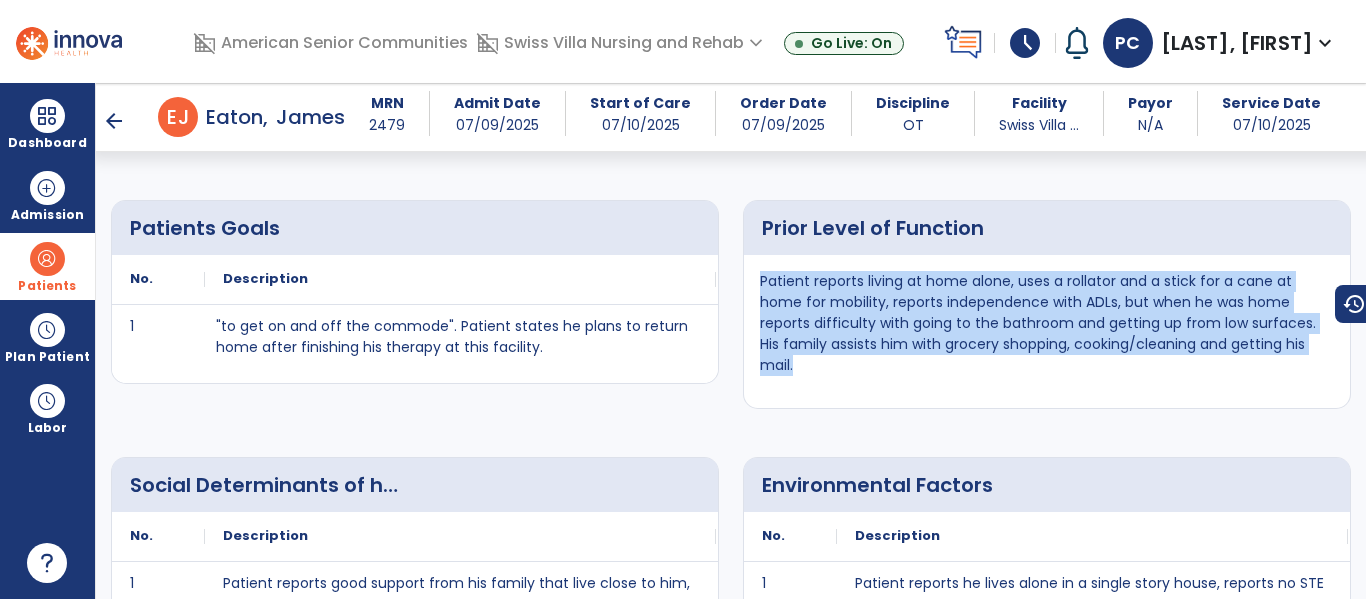 drag, startPoint x: 805, startPoint y: 369, endPoint x: 747, endPoint y: 276, distance: 109.60383 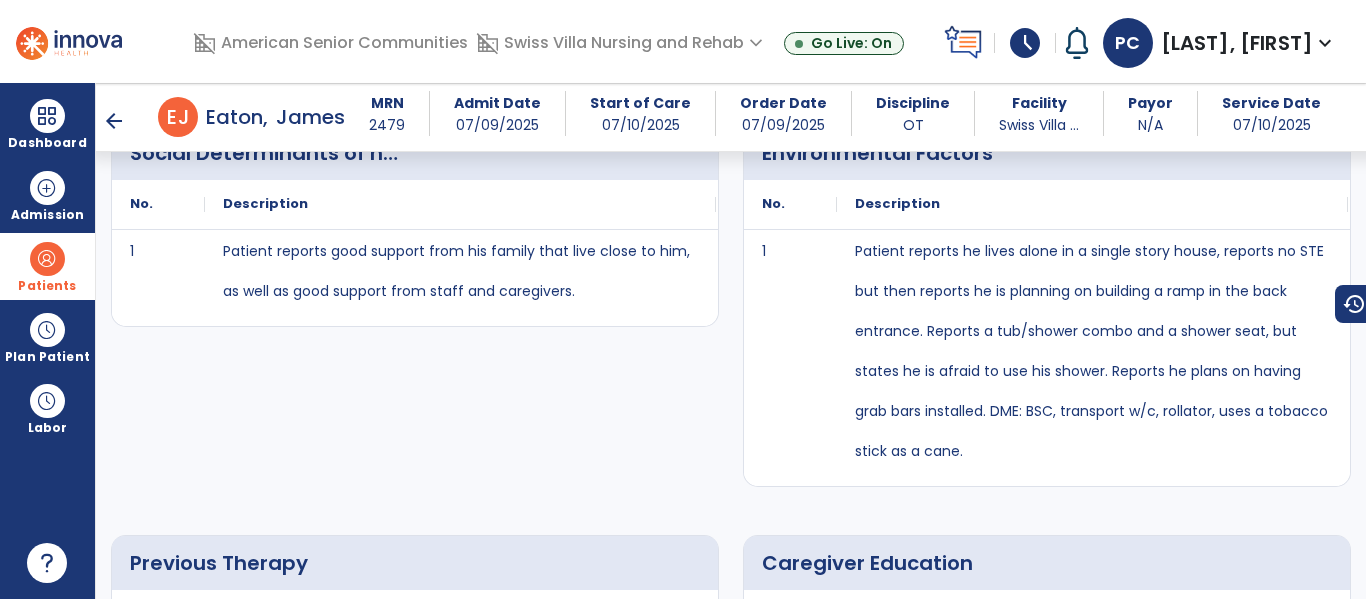 scroll, scrollTop: 1697, scrollLeft: 0, axis: vertical 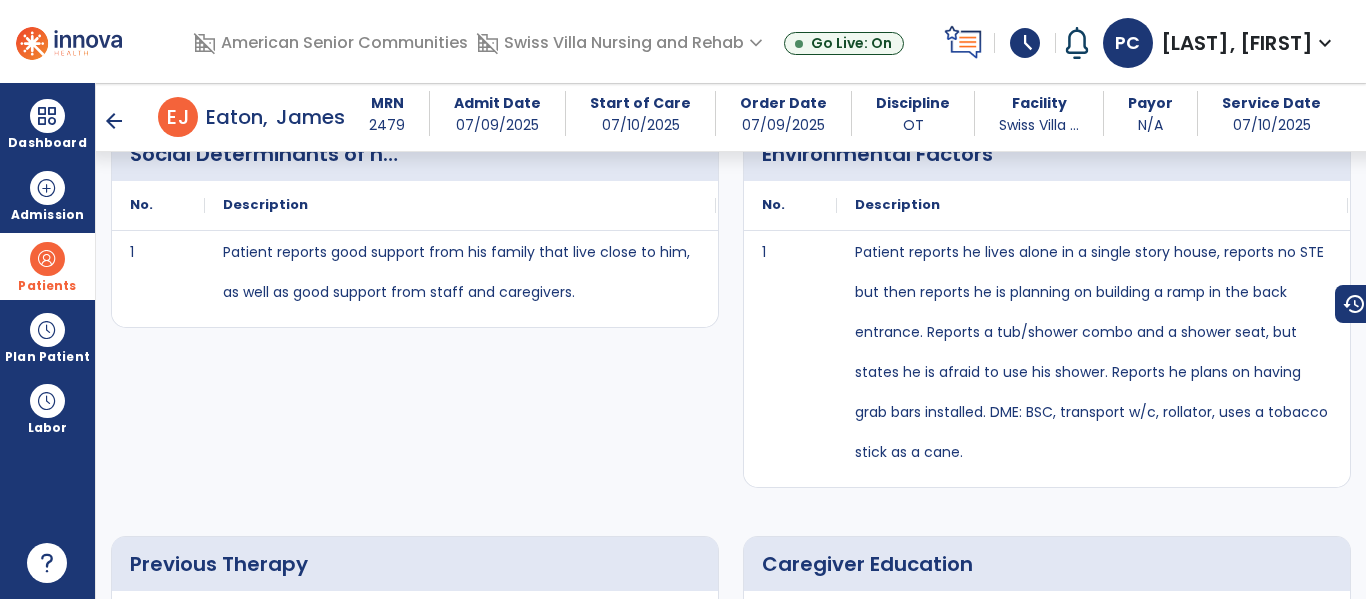 click on "Social Determinants of health
No.
Description
1 Patient reports good support from his family that live close to him, as well as good support from staff and caregivers." at bounding box center [415, 299] 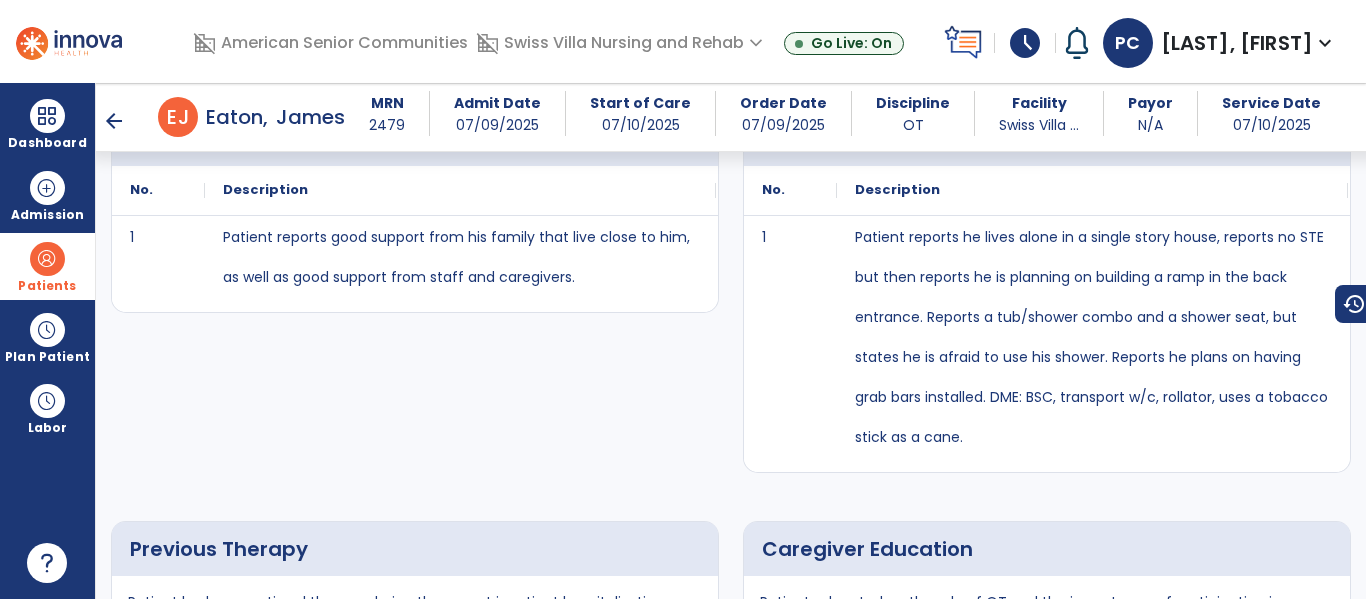 scroll, scrollTop: 1708, scrollLeft: 0, axis: vertical 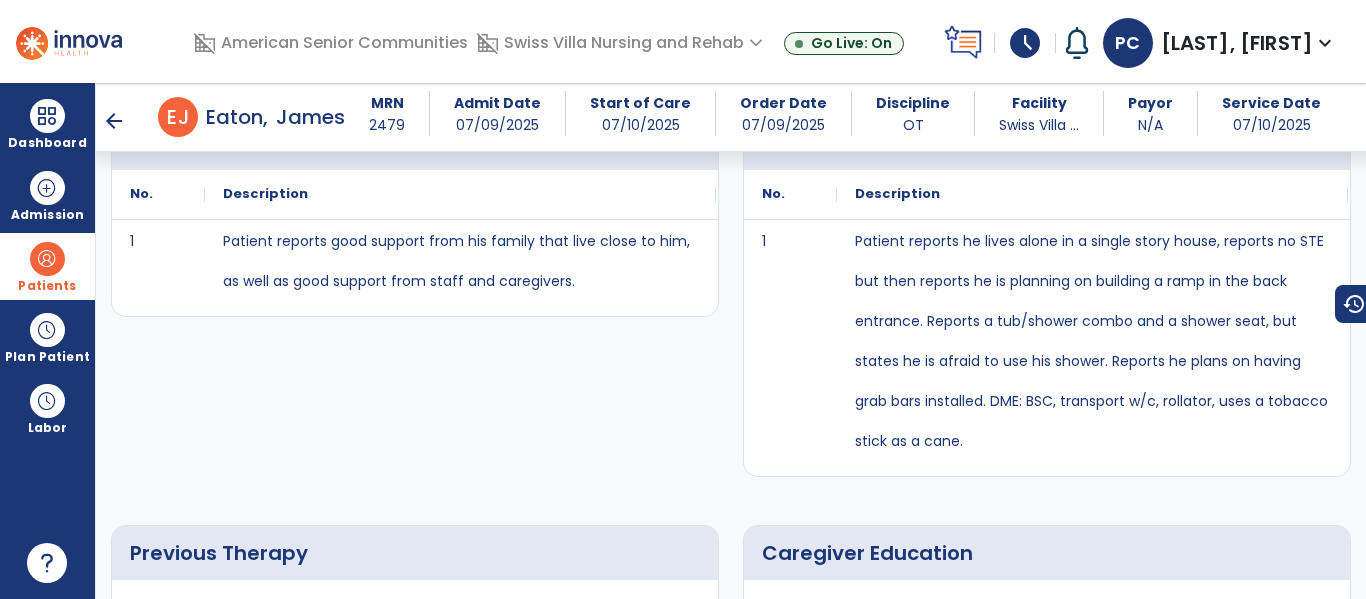 click on "Social Determinants of health
No.
Description
1 Patient reports good support from his family that live close to him, as well as good support from staff and caregivers." at bounding box center (415, 288) 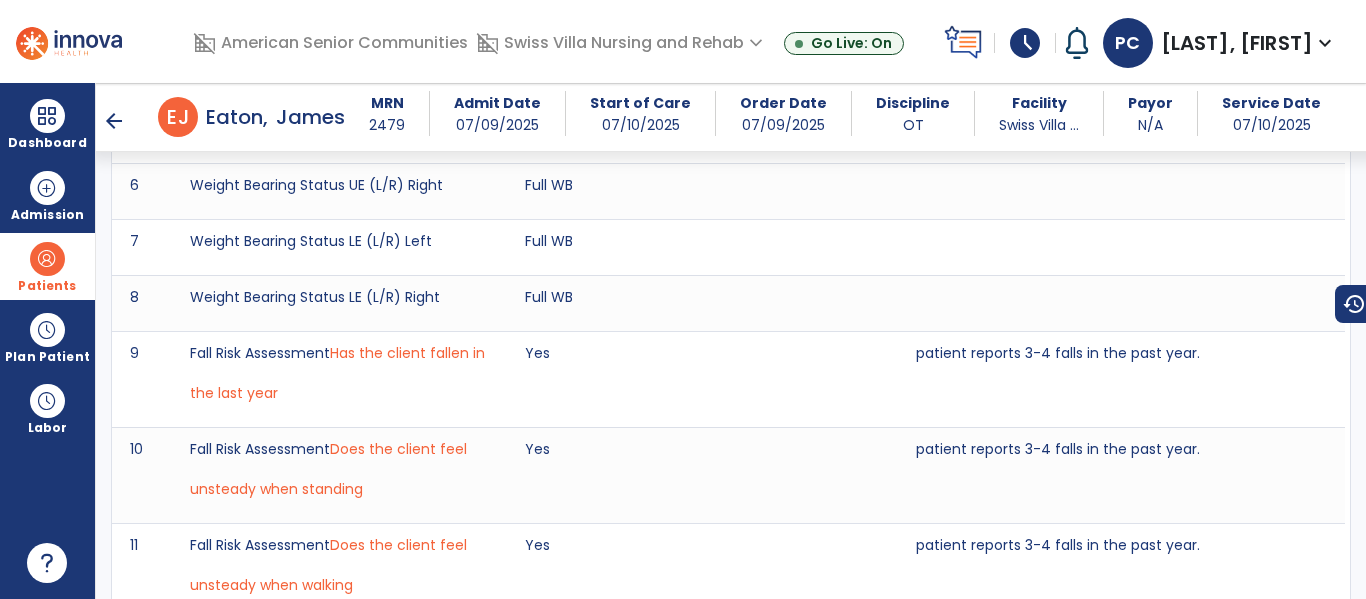 scroll, scrollTop: 2697, scrollLeft: 0, axis: vertical 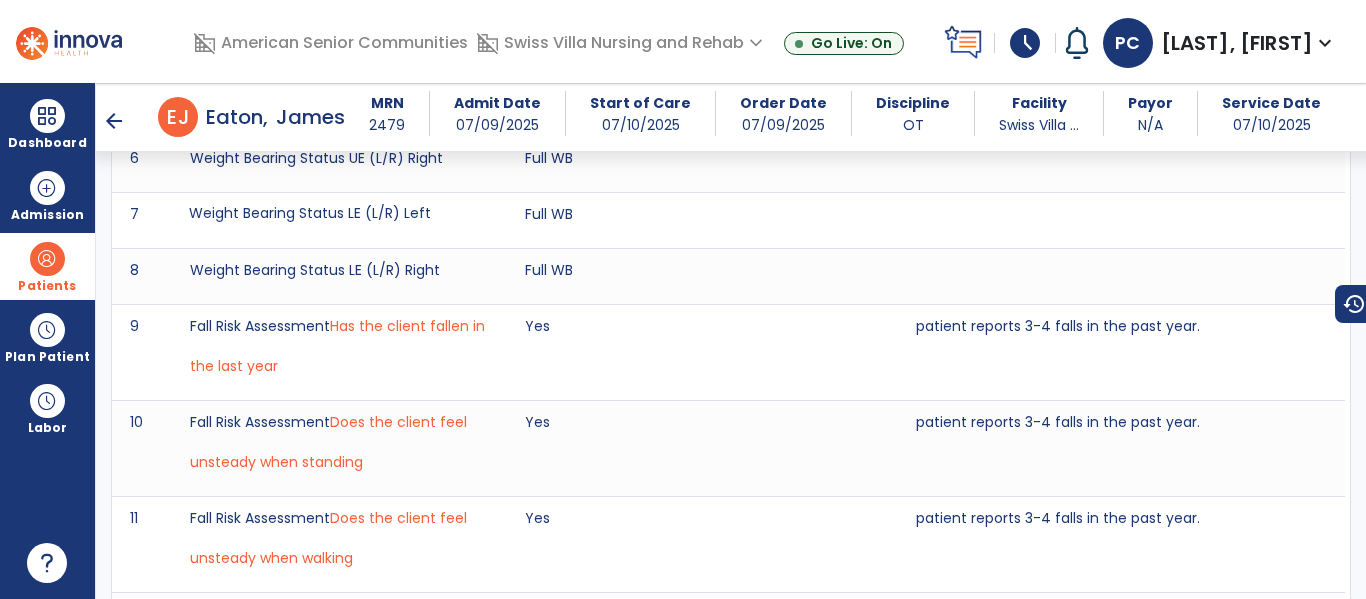 click on "Weight Bearing Status LE (L/R) Left" at bounding box center (339, 221) 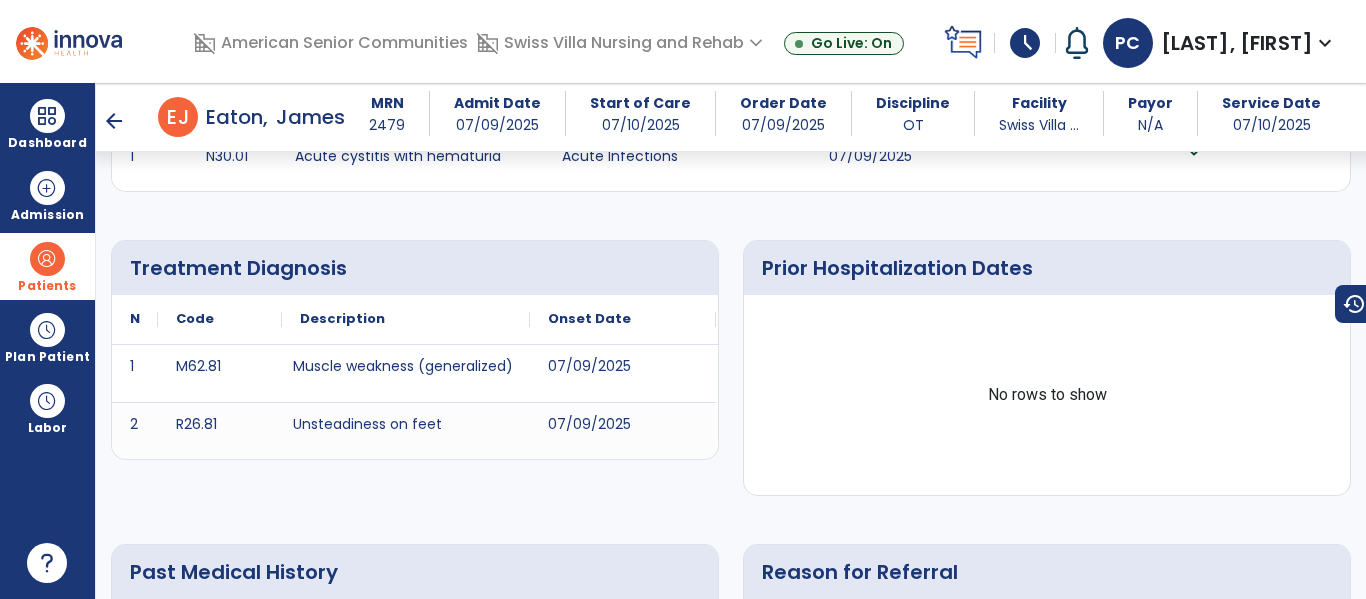 scroll, scrollTop: 0, scrollLeft: 0, axis: both 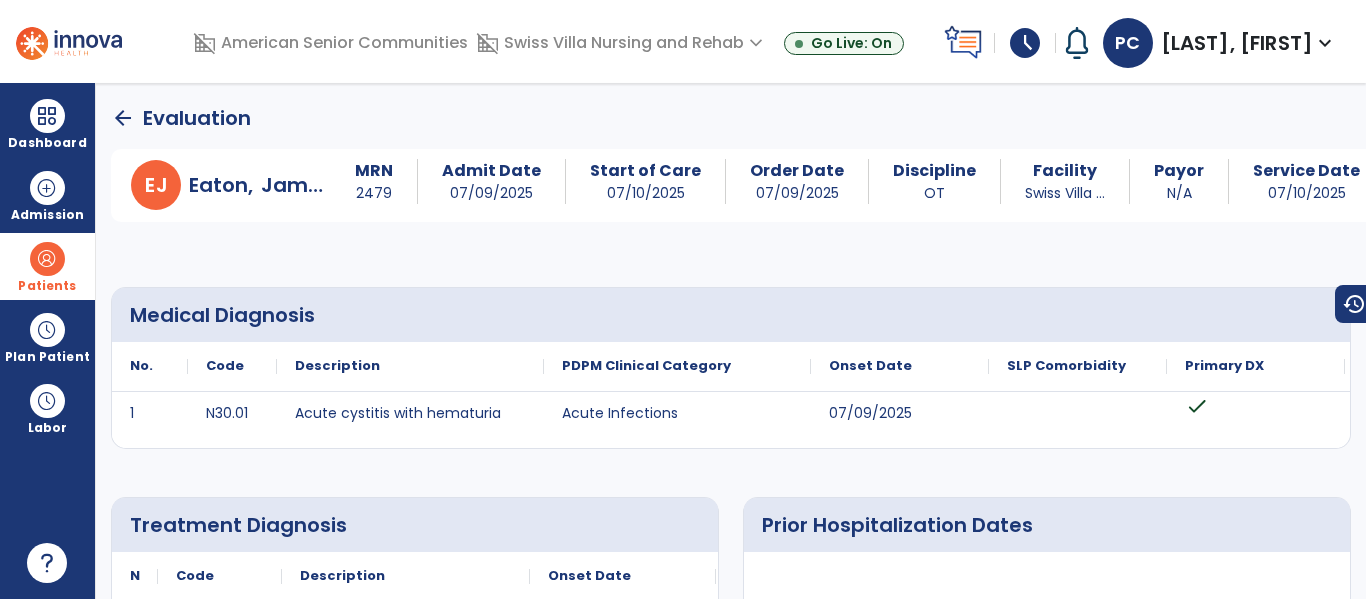 click 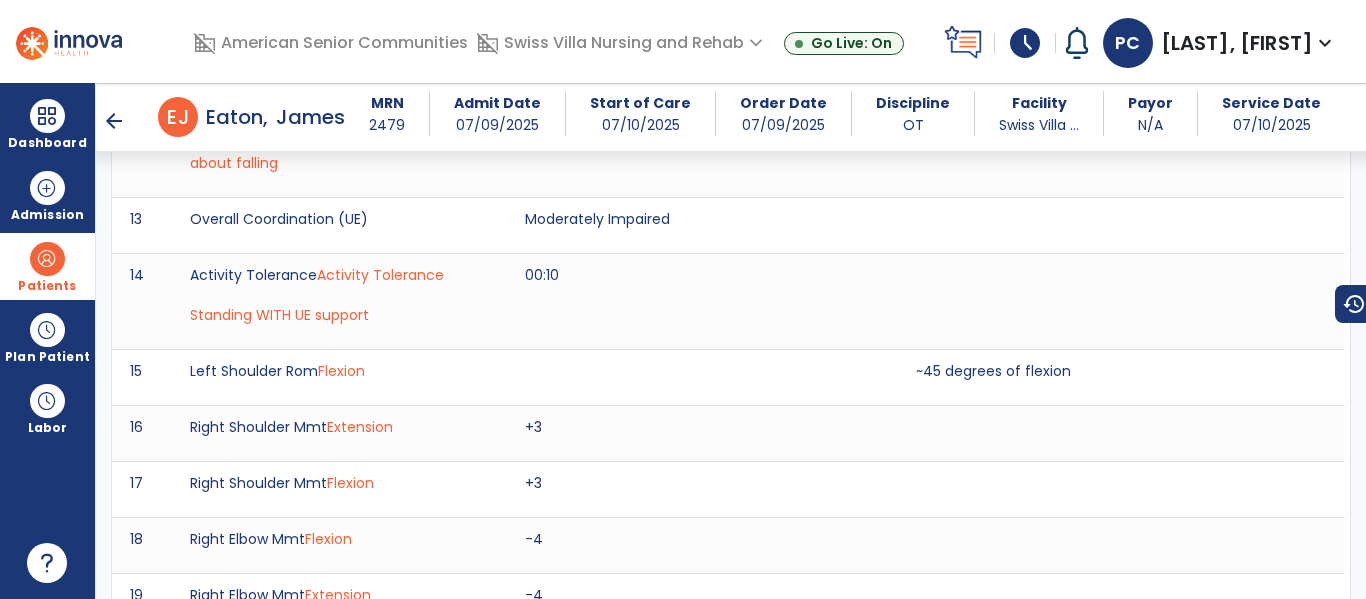 scroll, scrollTop: 3074, scrollLeft: 0, axis: vertical 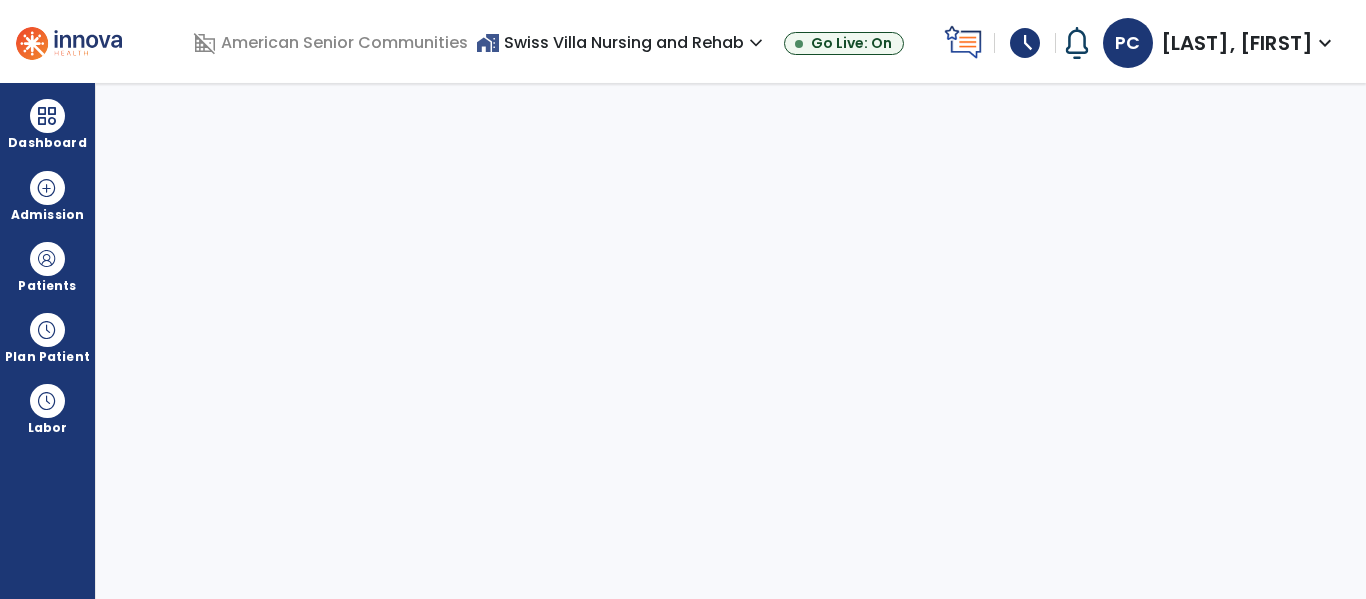 select on "****" 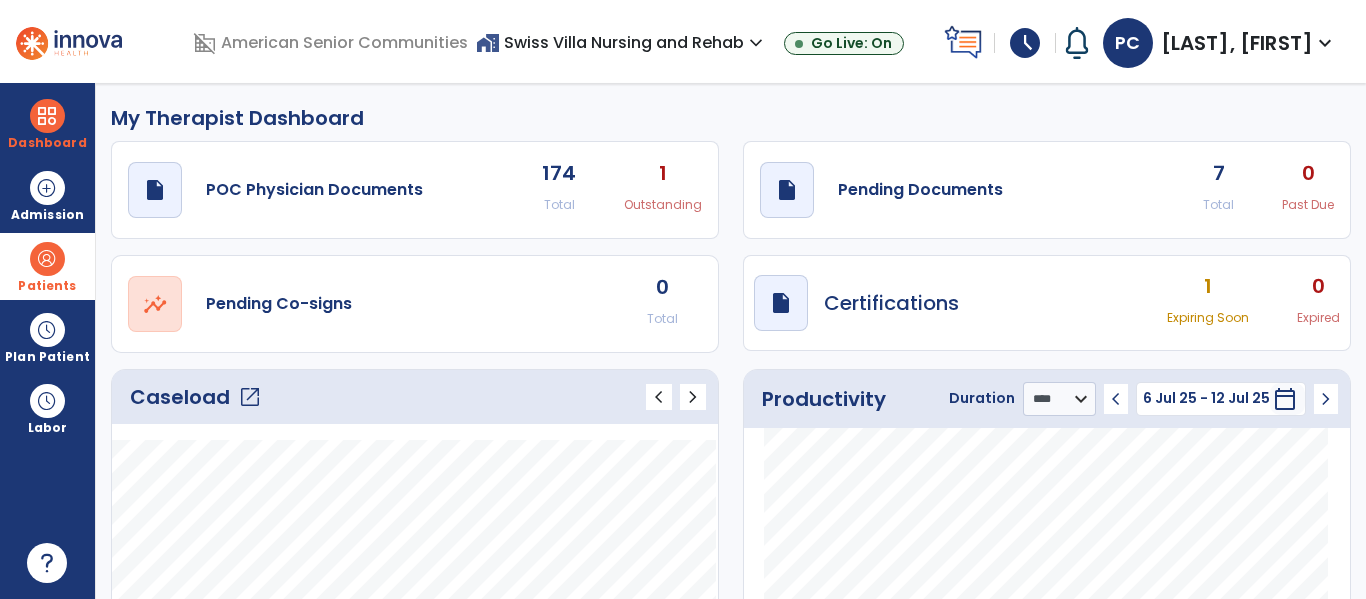 click at bounding box center (47, 259) 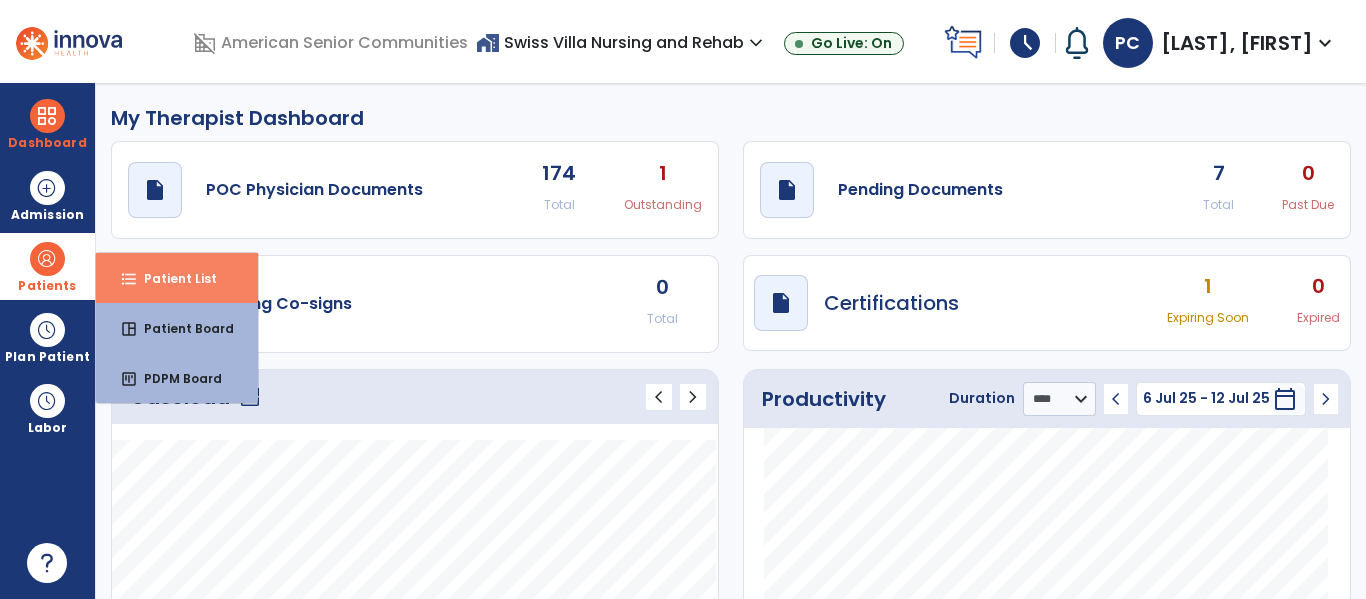 click on "format_list_bulleted  Patient List" at bounding box center [177, 278] 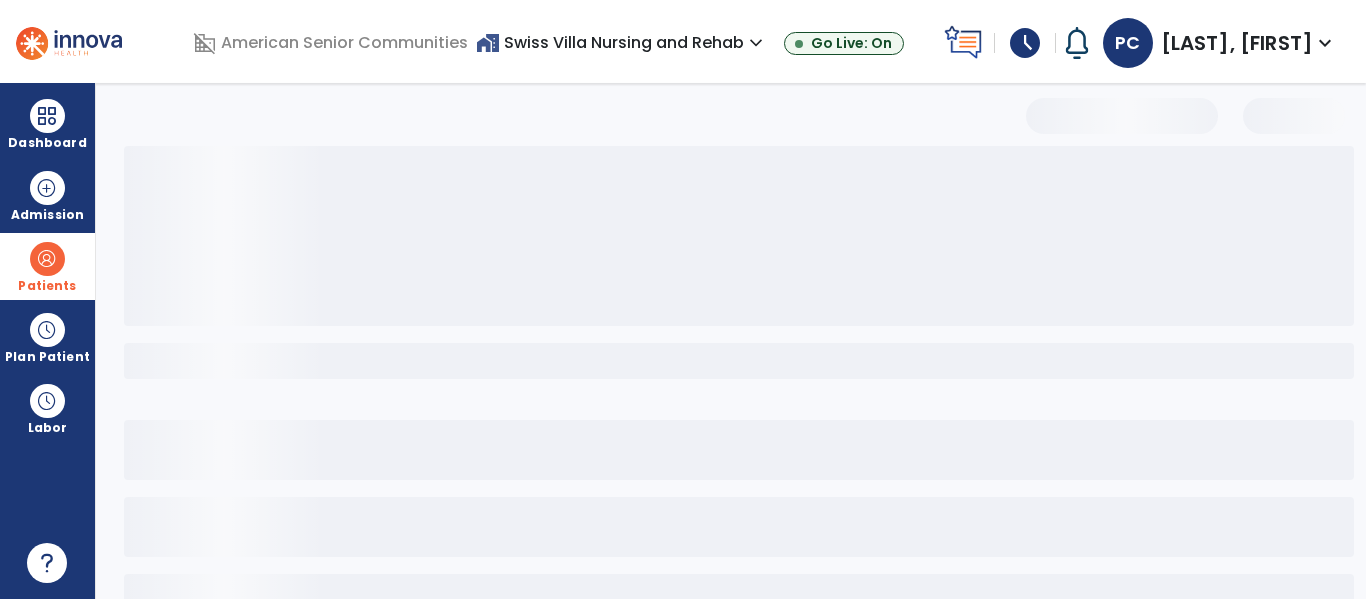 select on "***" 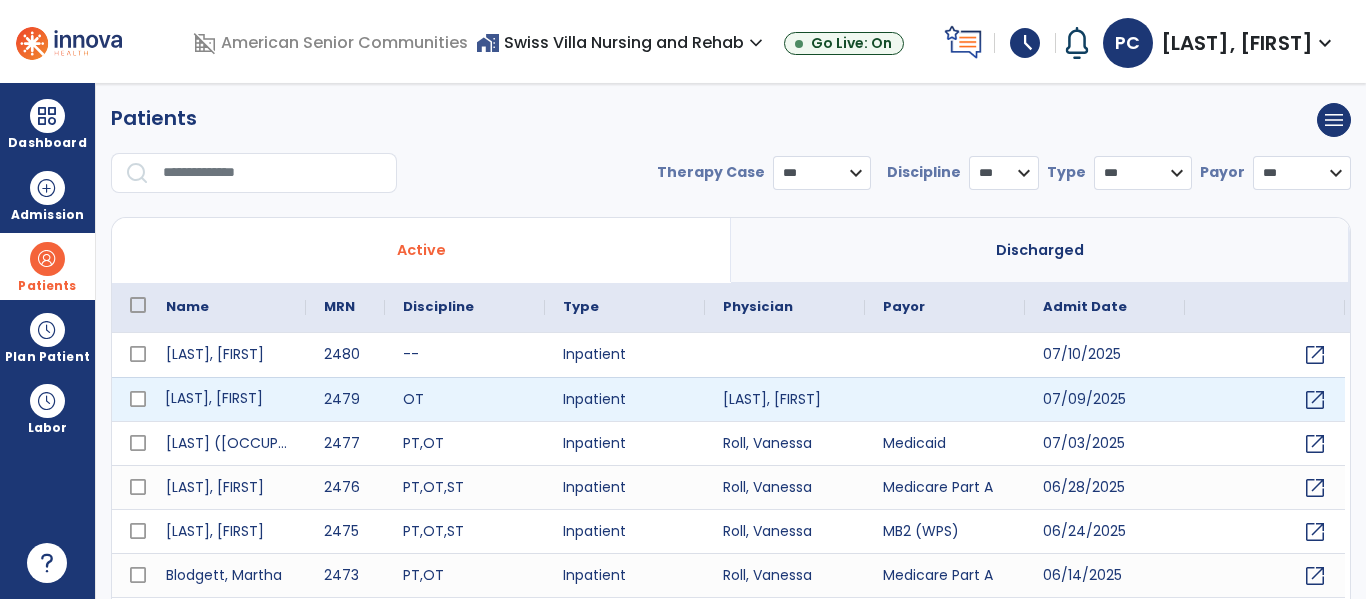 click on "Eaton, James" at bounding box center (227, 399) 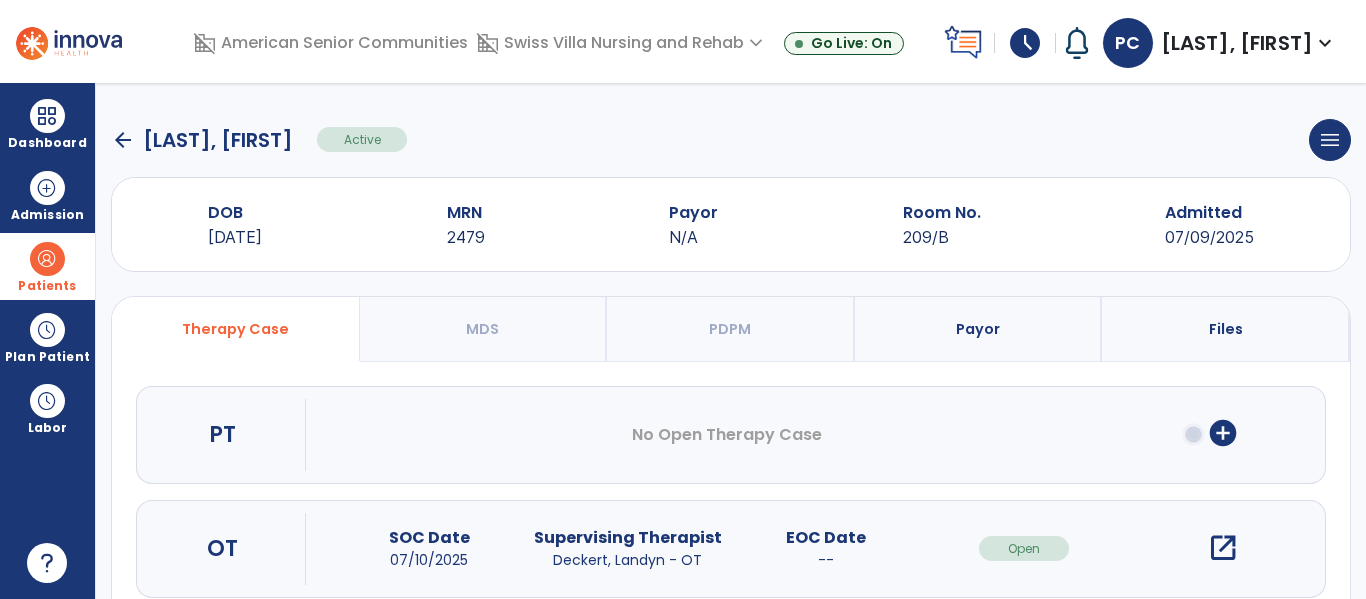 click on "open_in_new" at bounding box center [1223, 548] 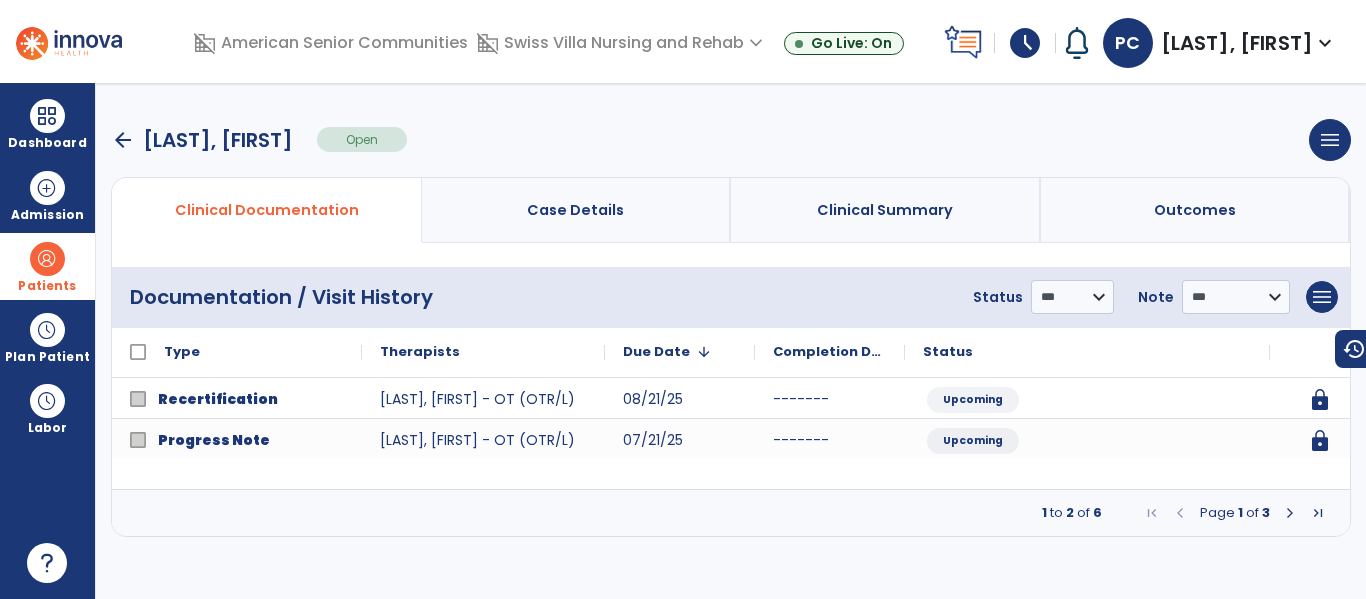 click at bounding box center [1290, 513] 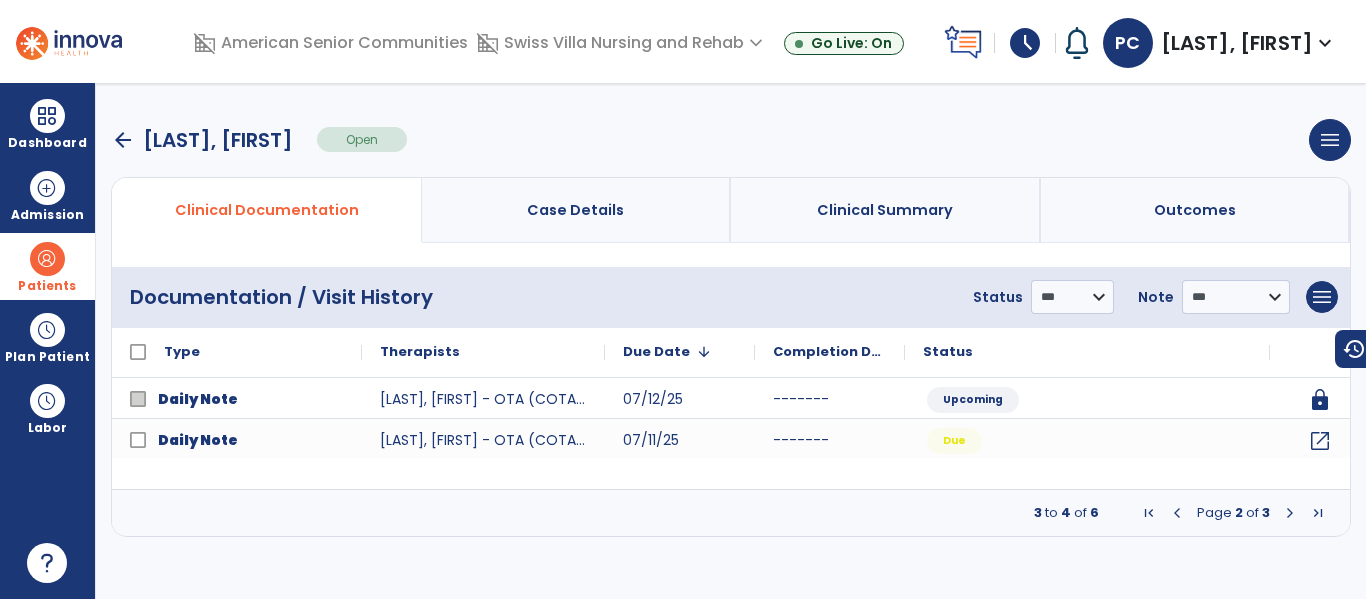 click at bounding box center (1290, 513) 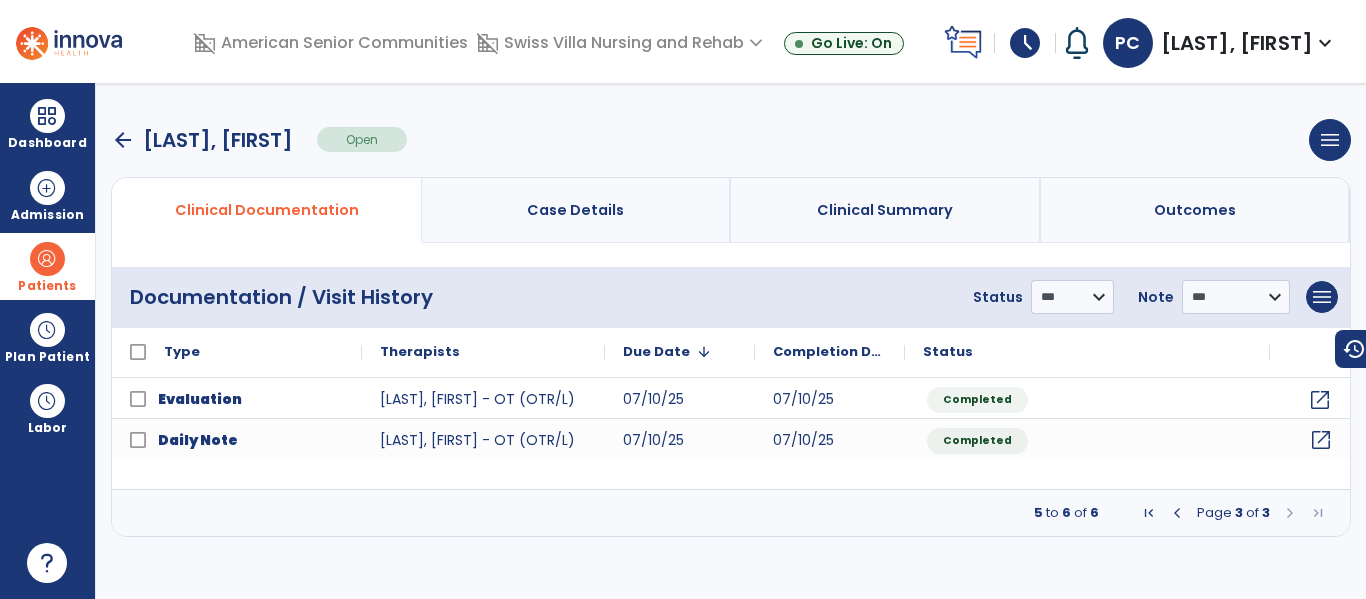 click on "open_in_new" 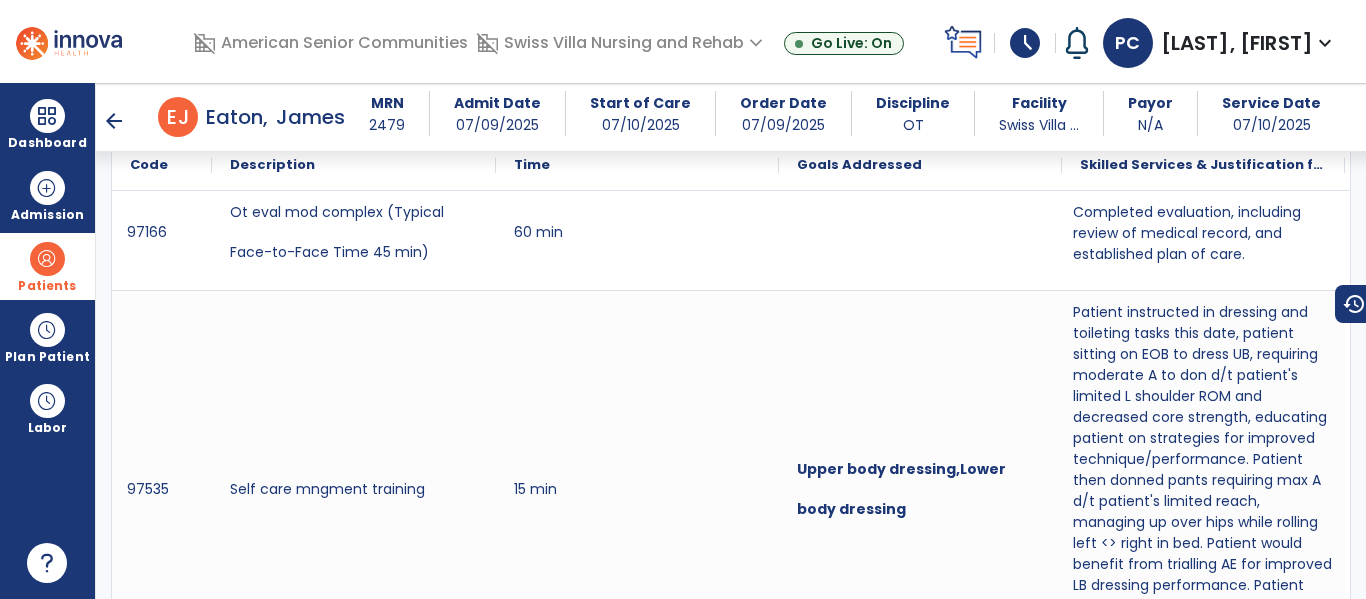 scroll, scrollTop: 0, scrollLeft: 0, axis: both 